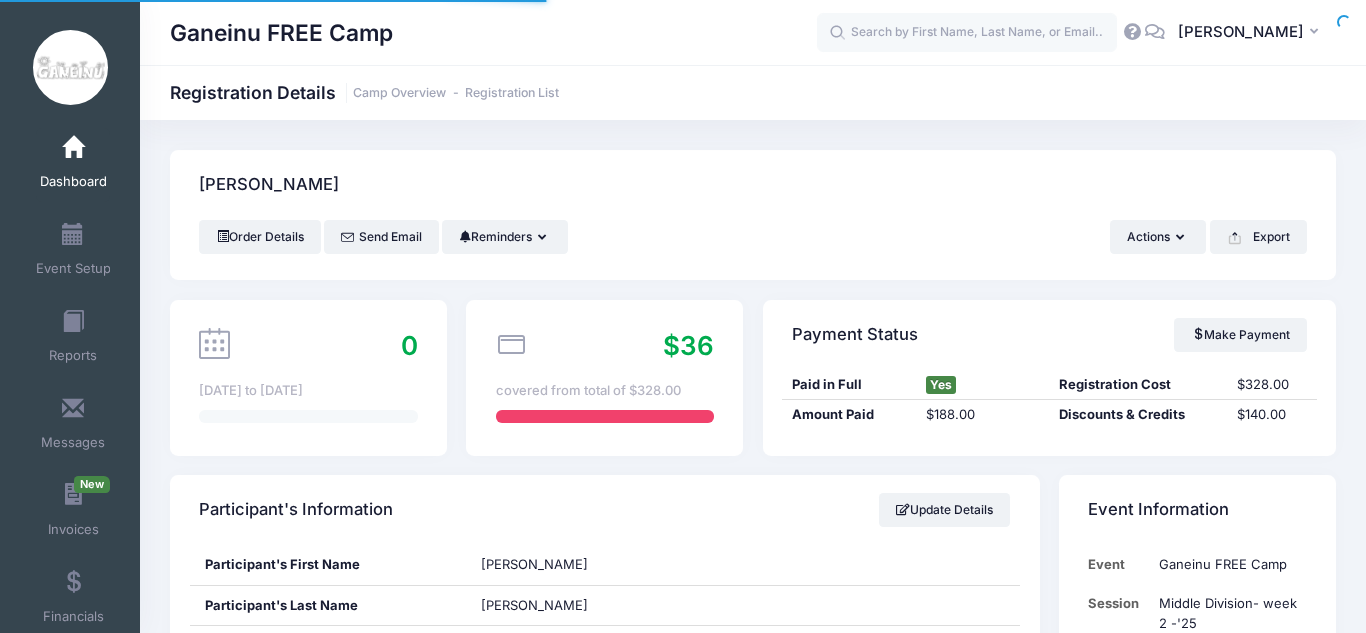 scroll, scrollTop: 0, scrollLeft: 0, axis: both 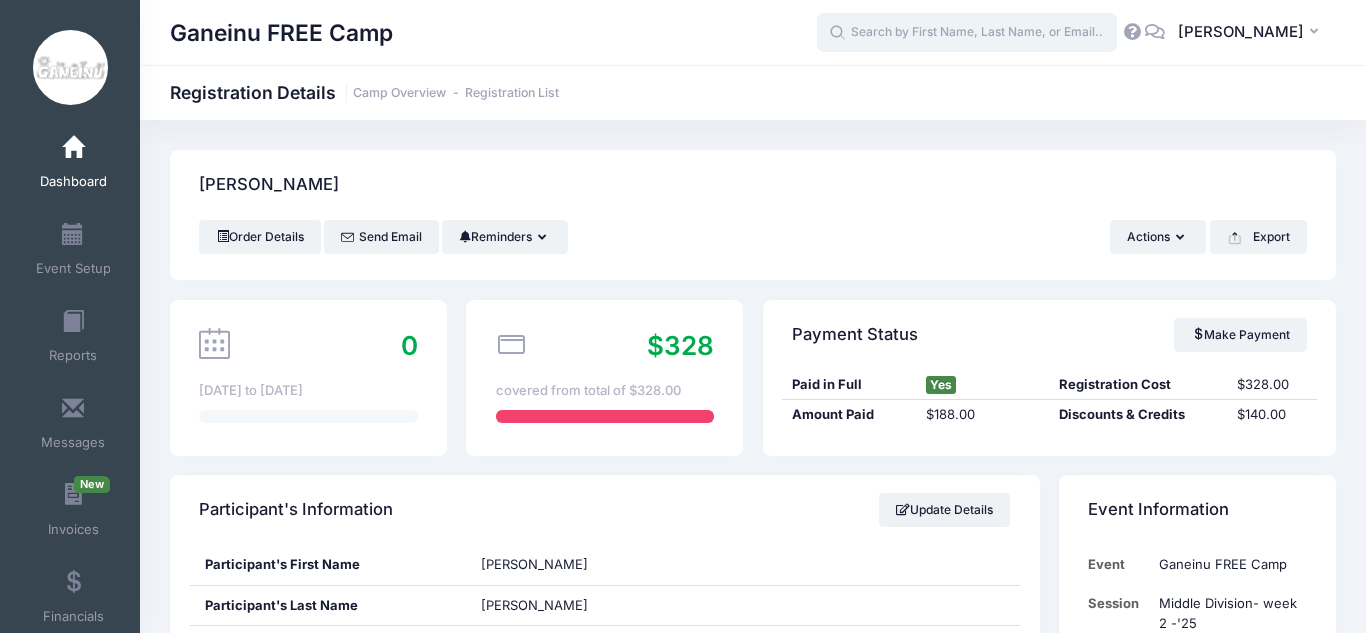 click at bounding box center (967, 33) 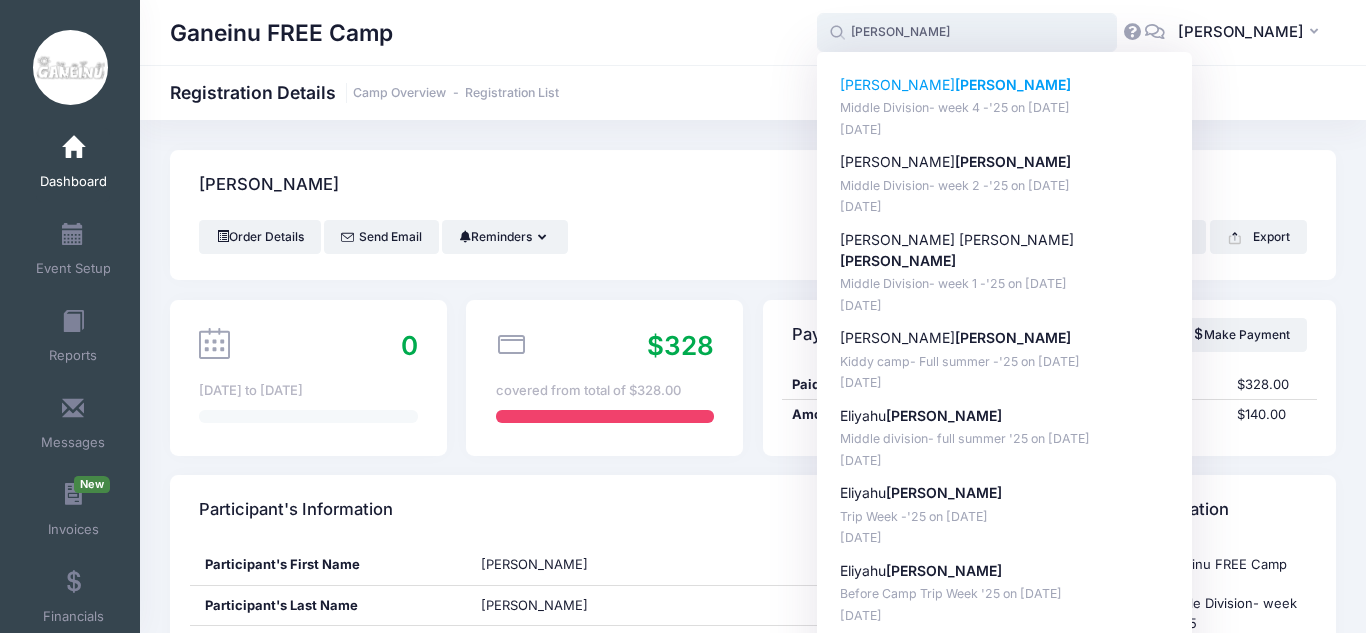 click on "Middle Division- week 4 -'25 on [DATE]" at bounding box center [1005, 108] 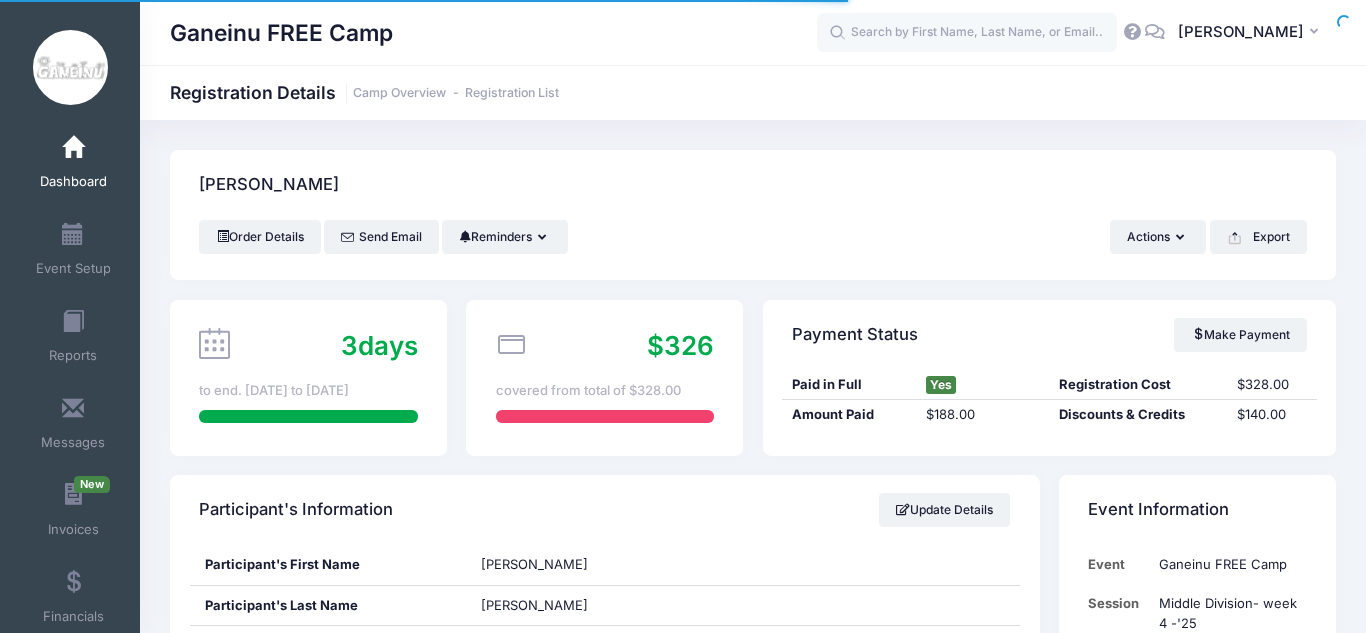 scroll, scrollTop: 0, scrollLeft: 0, axis: both 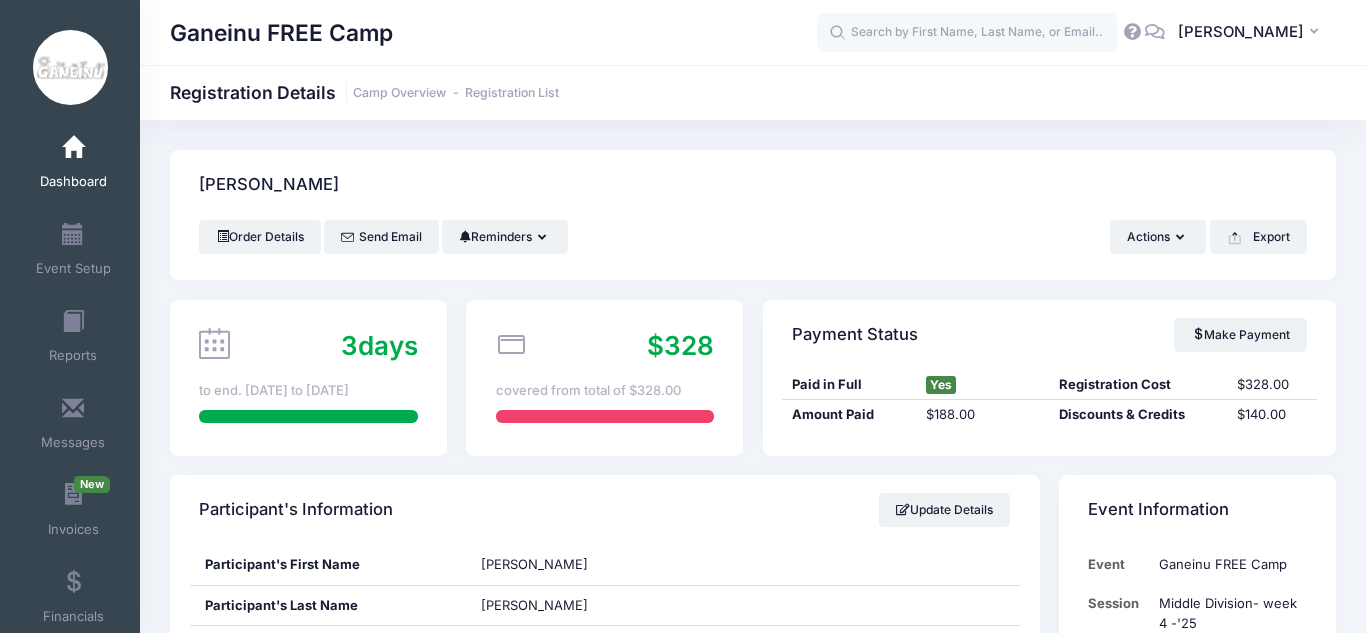 click on "Bronfin, Eliana
Order Details
Send Email
Reminders      Send Payment Reminder" at bounding box center [753, 1750] 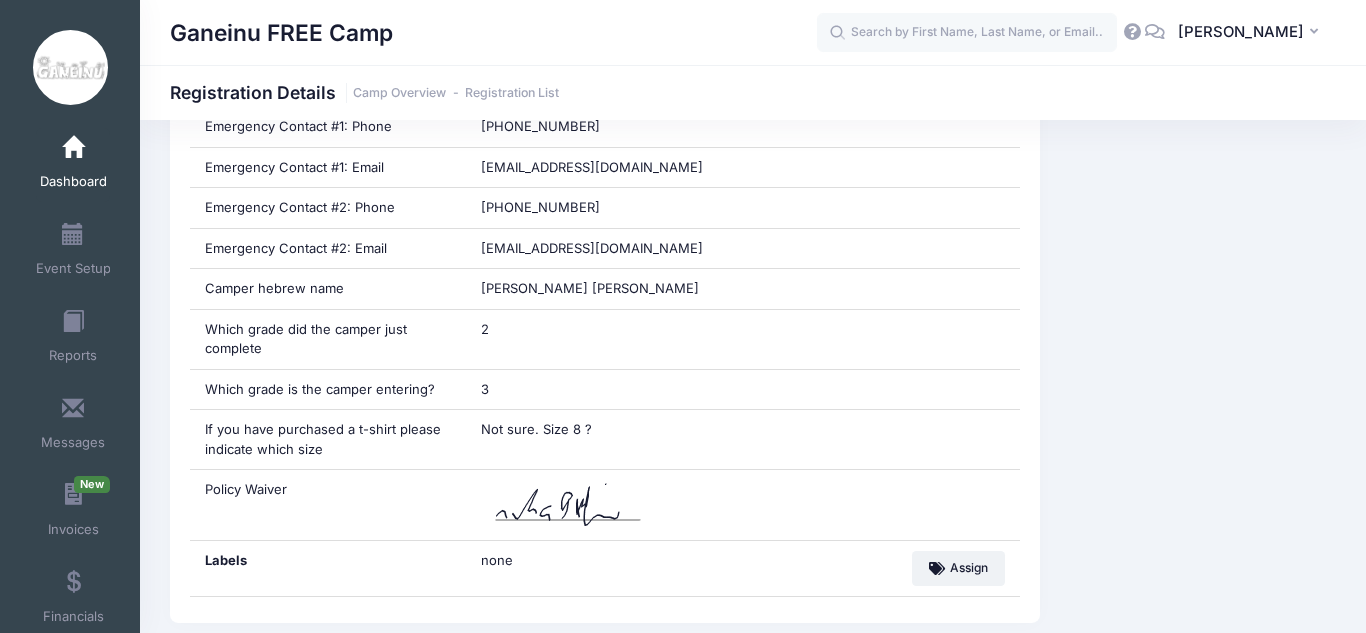 scroll, scrollTop: 1480, scrollLeft: 0, axis: vertical 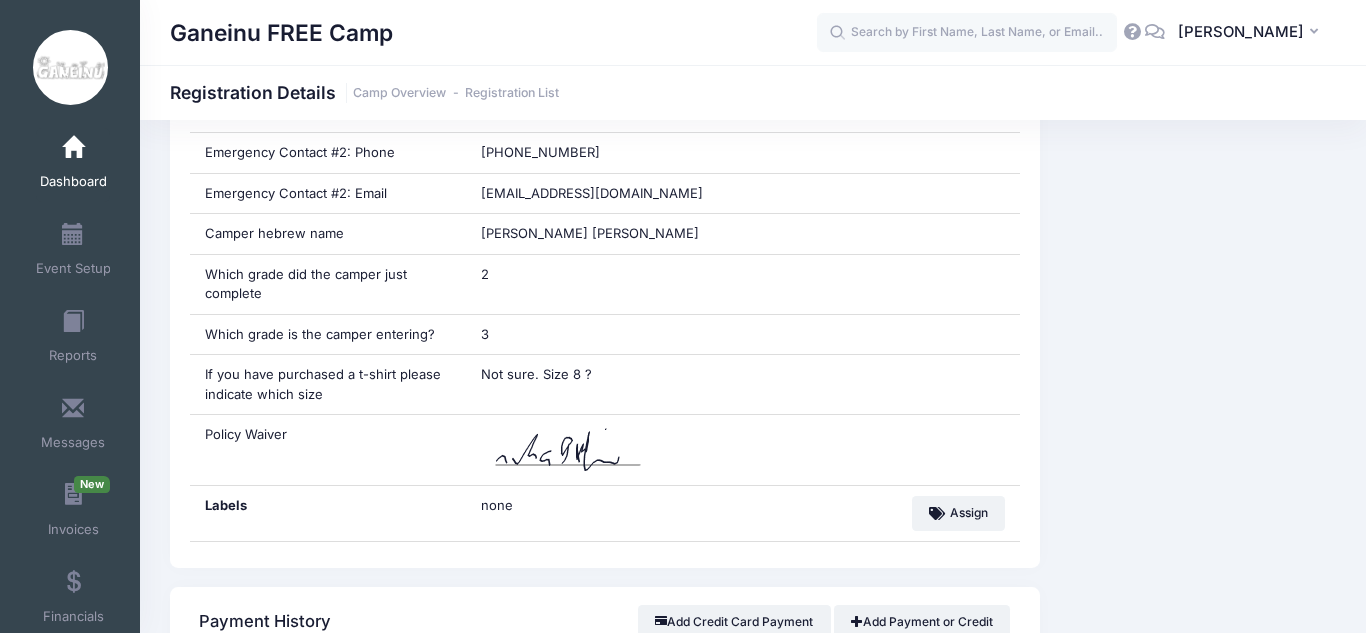 click on "Event Information
Event
Ganeinu FREE Camp
Session
Middle Division- week 4 -'25
From
Jul 14th
To
Jul 18th" at bounding box center (1197, 411) 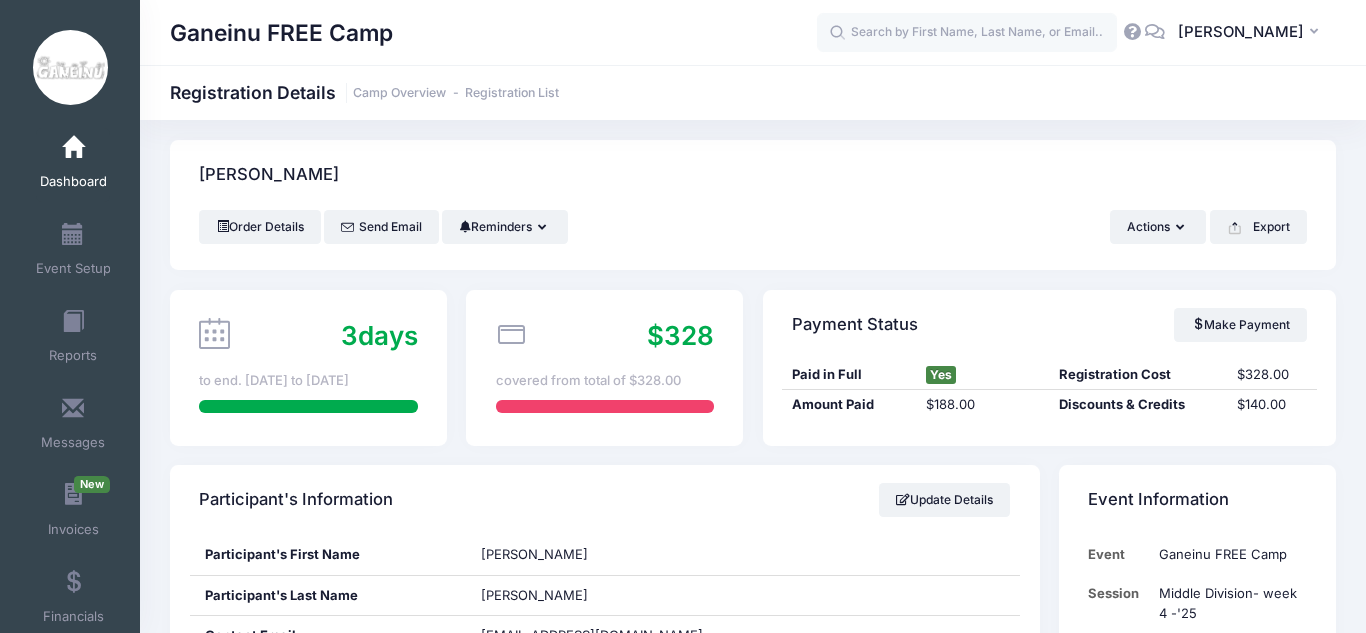 scroll, scrollTop: 0, scrollLeft: 0, axis: both 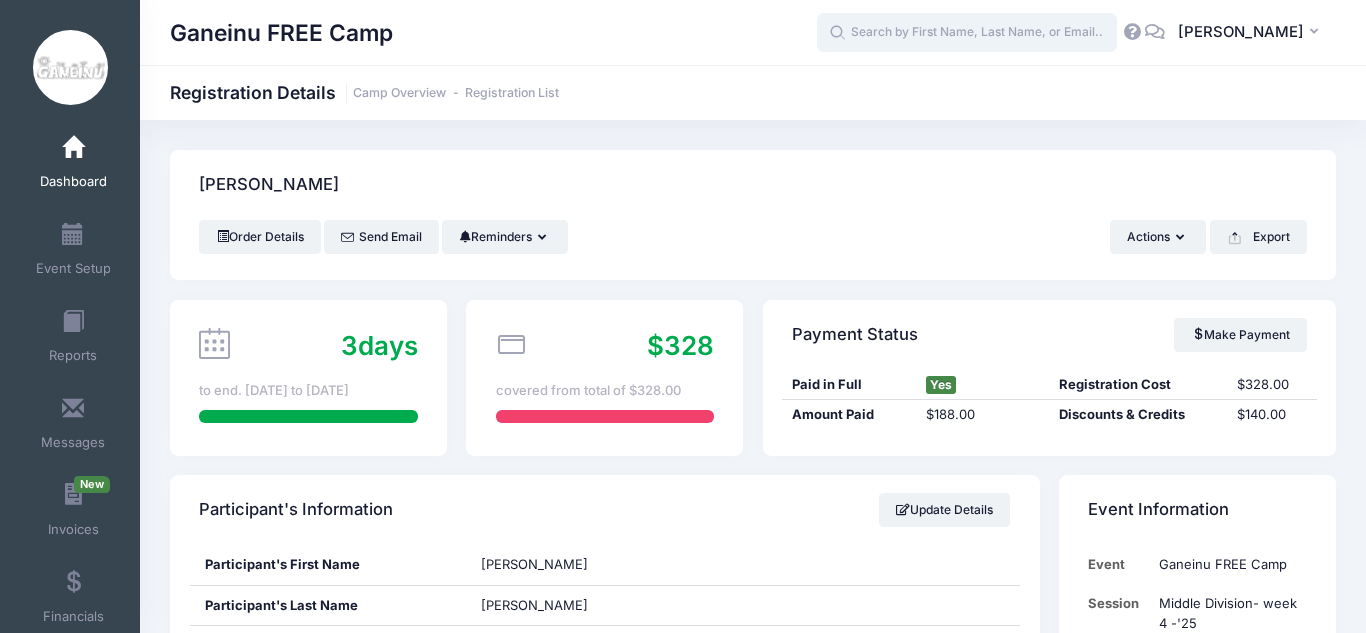 click at bounding box center (967, 33) 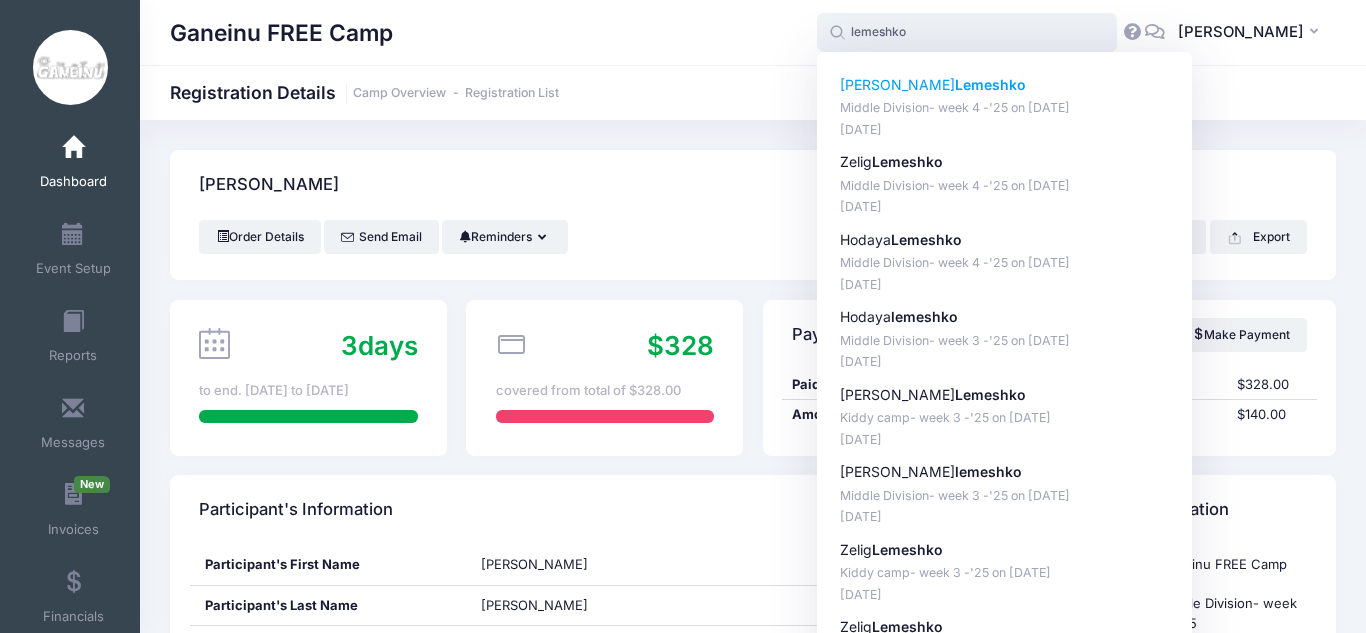 click on "Middle Division- week 4 -'25 on Jul-14, 2025" at bounding box center (1005, 108) 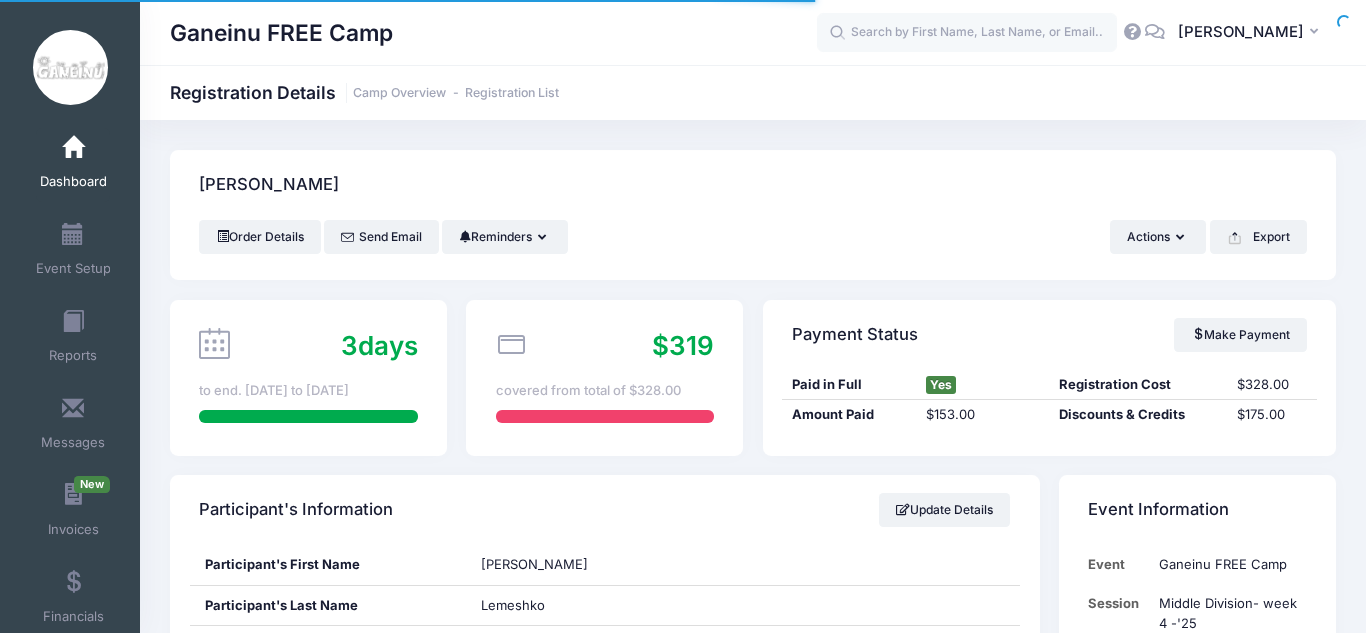 scroll, scrollTop: 0, scrollLeft: 0, axis: both 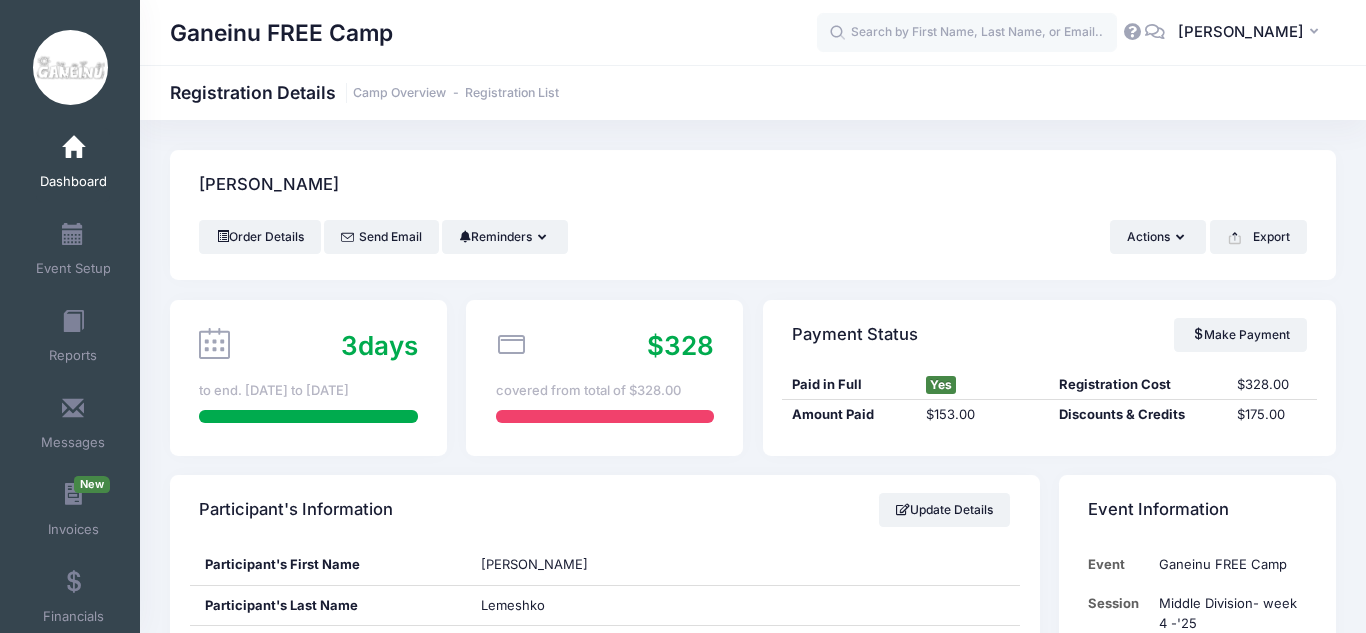 click on "Lemeshko, Alexander
Order Details
Send Email
Reminders      Send Payment Reminder" at bounding box center (753, 1750) 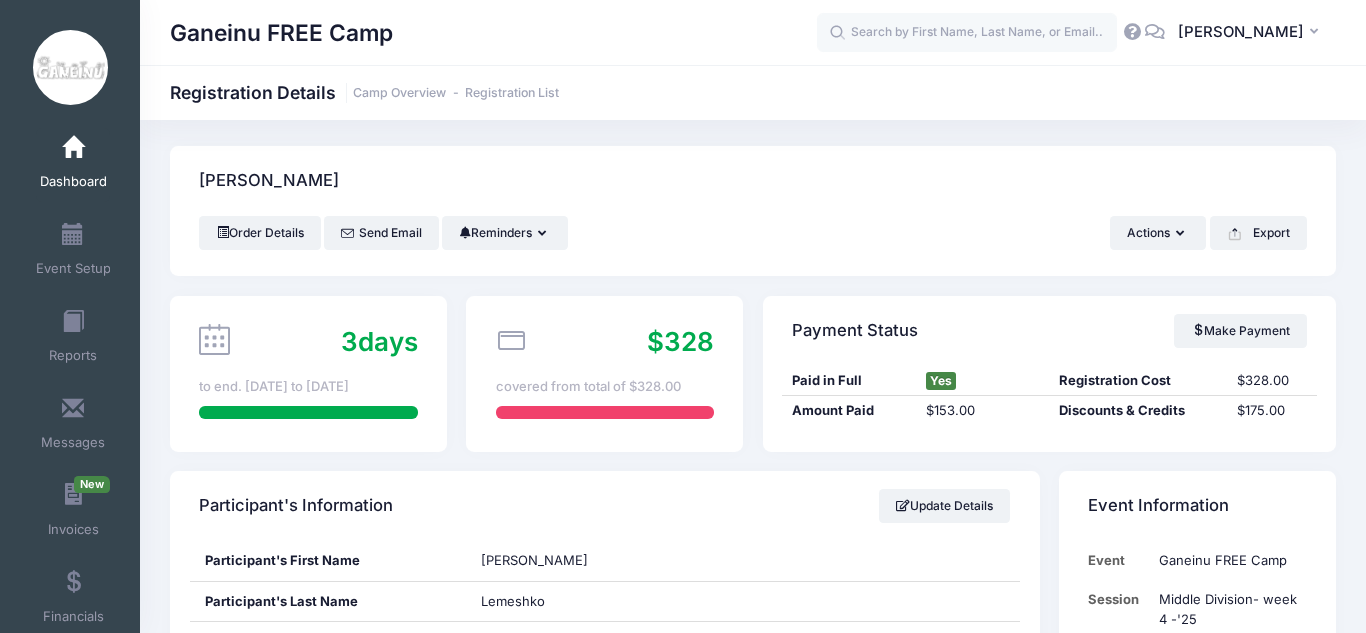 scroll, scrollTop: 0, scrollLeft: 0, axis: both 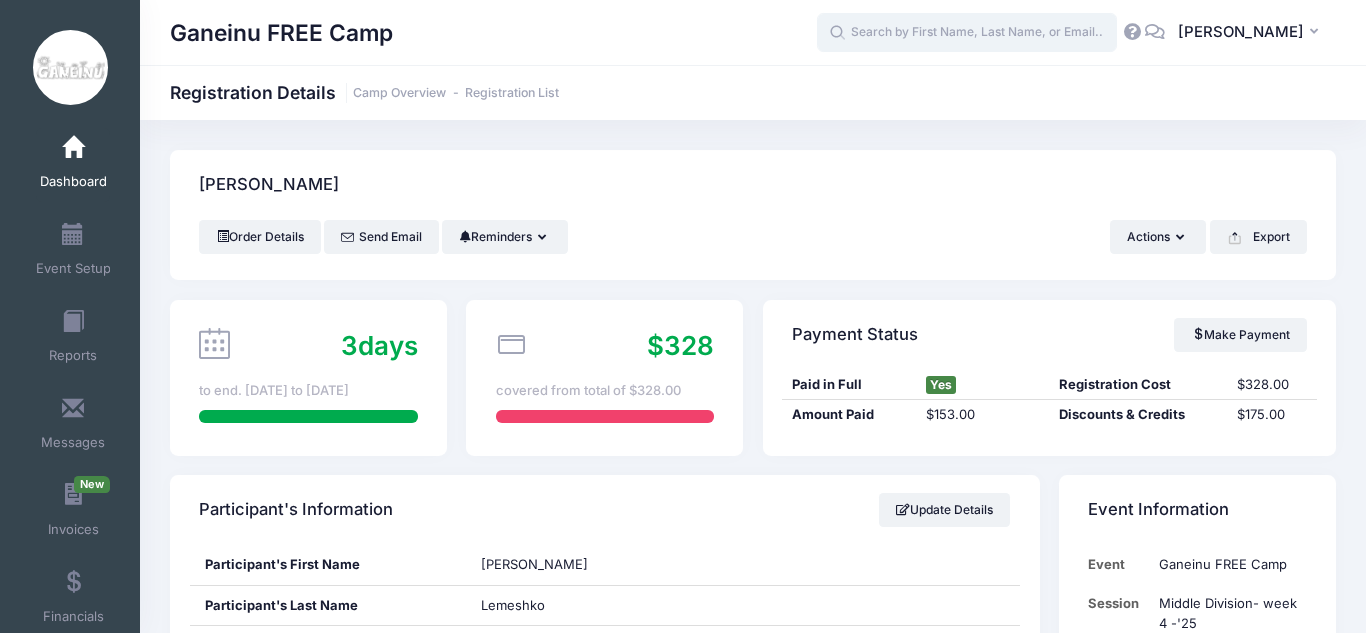 click at bounding box center (967, 33) 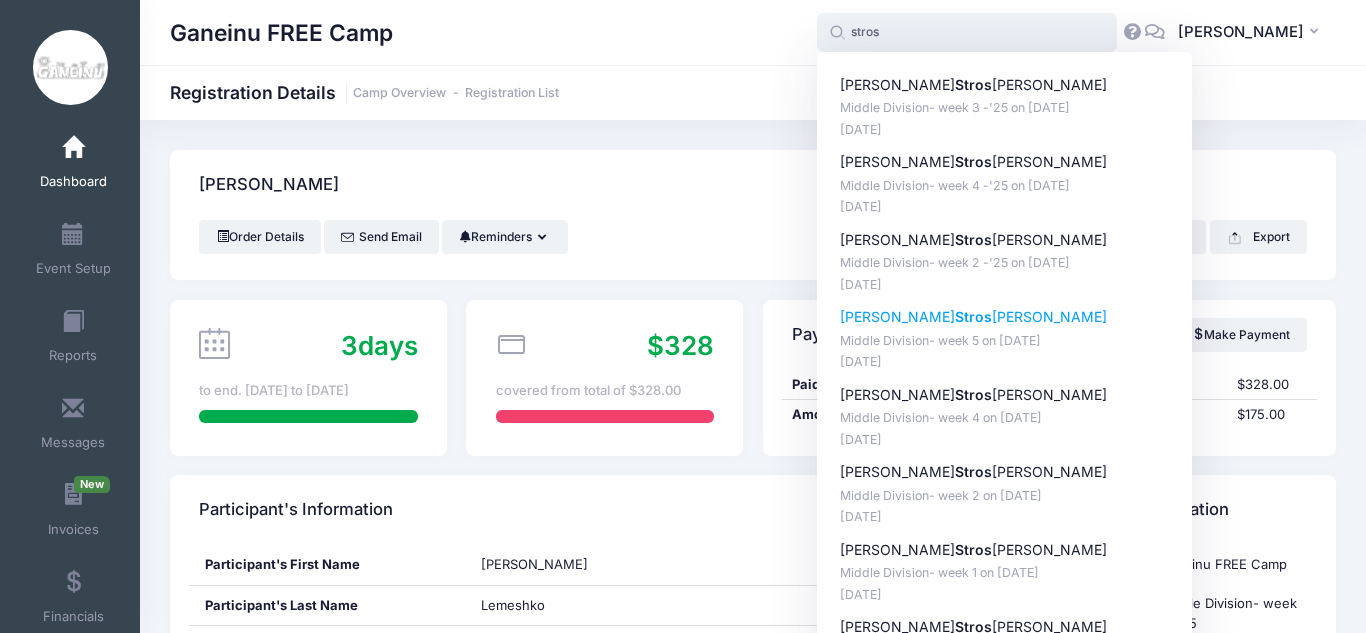 click on "Jul-18, 2024" at bounding box center (1005, 362) 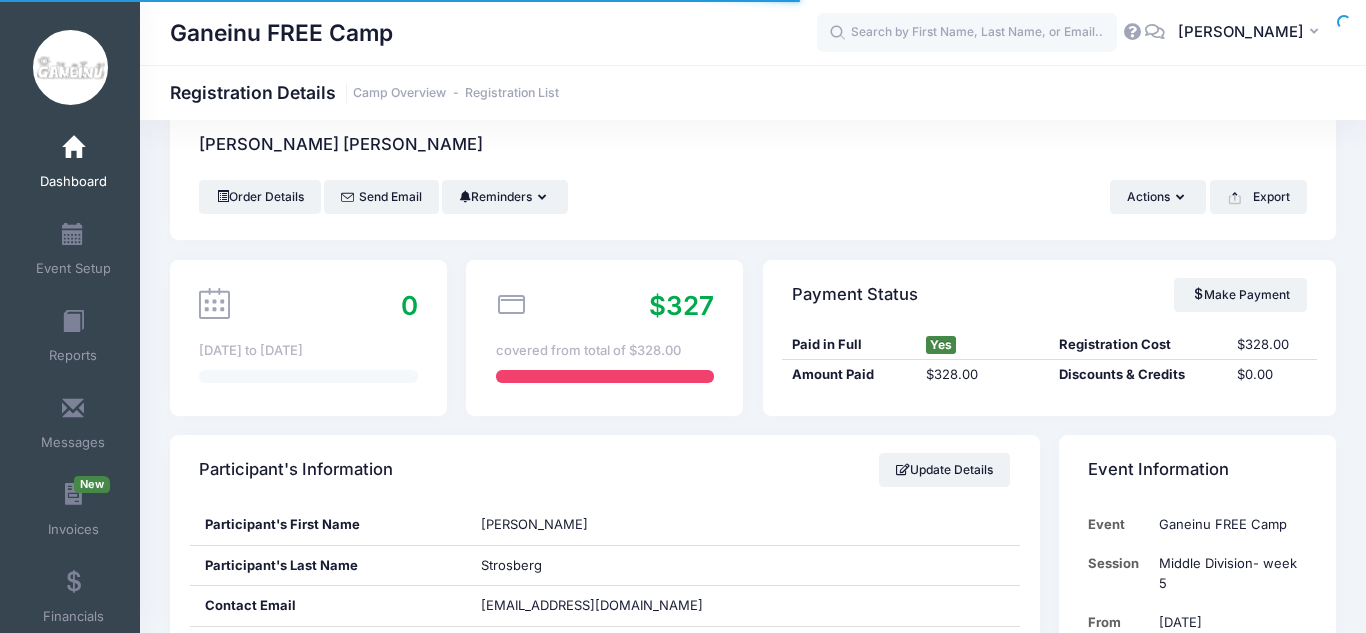 scroll, scrollTop: 40, scrollLeft: 0, axis: vertical 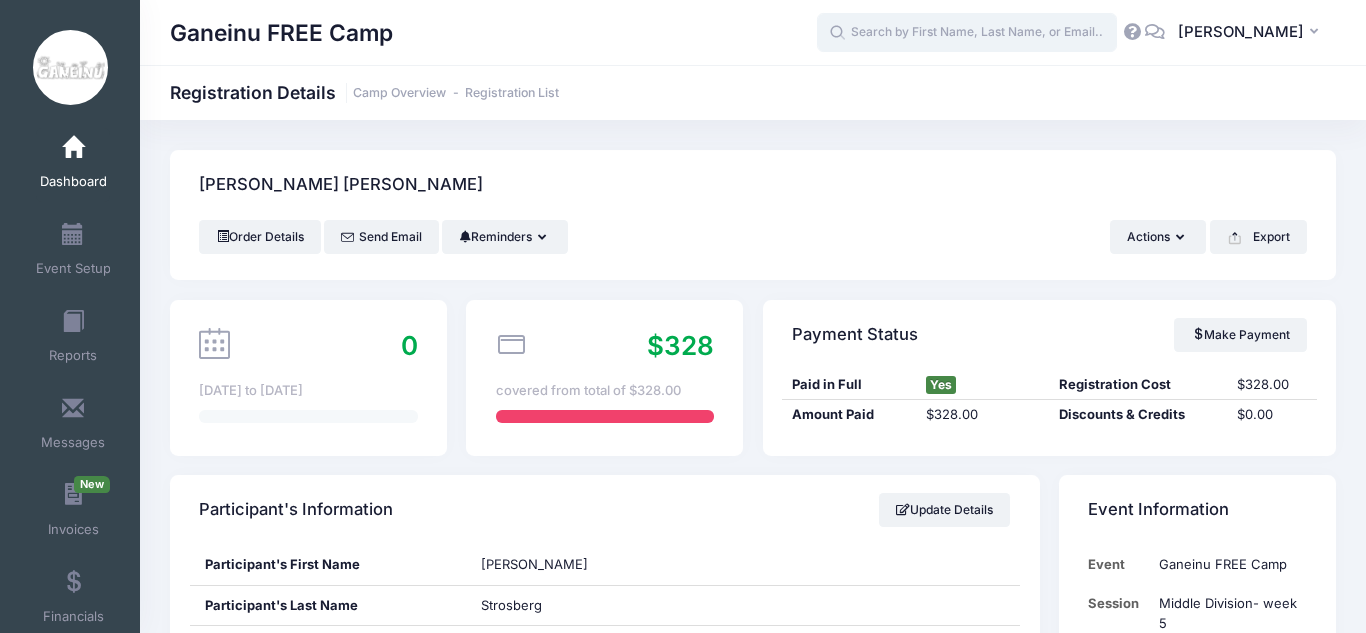 click at bounding box center (967, 33) 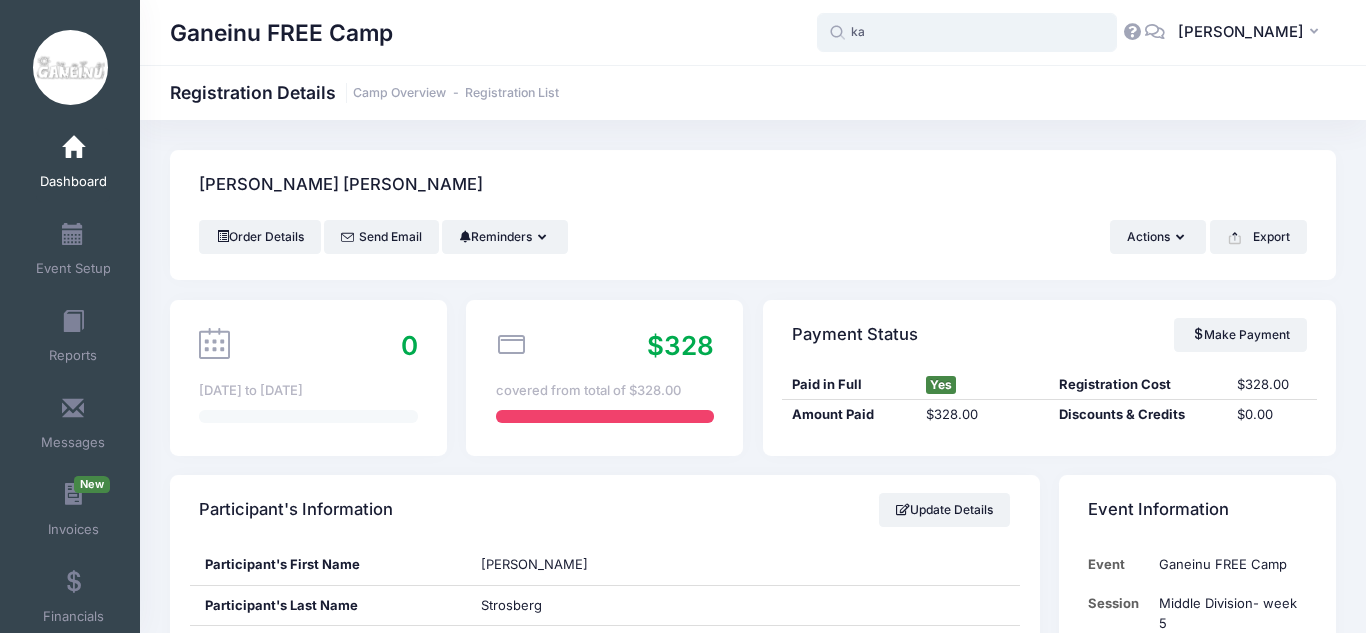 type on "k" 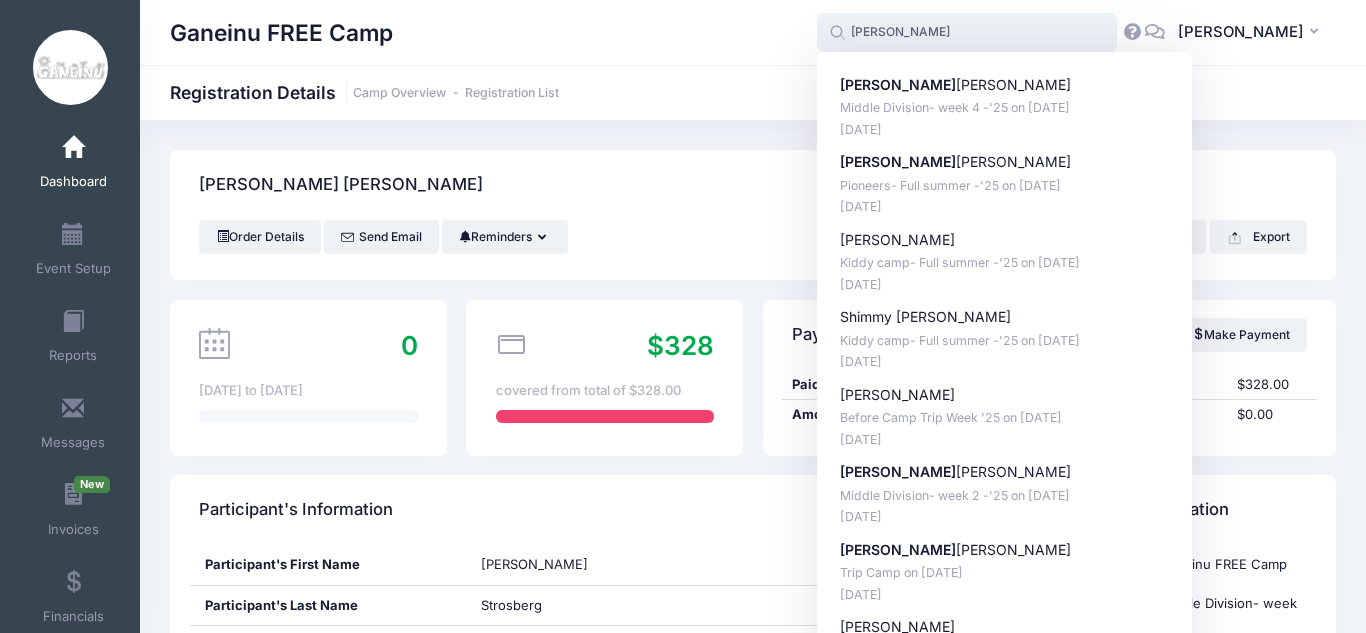 type on "leah" 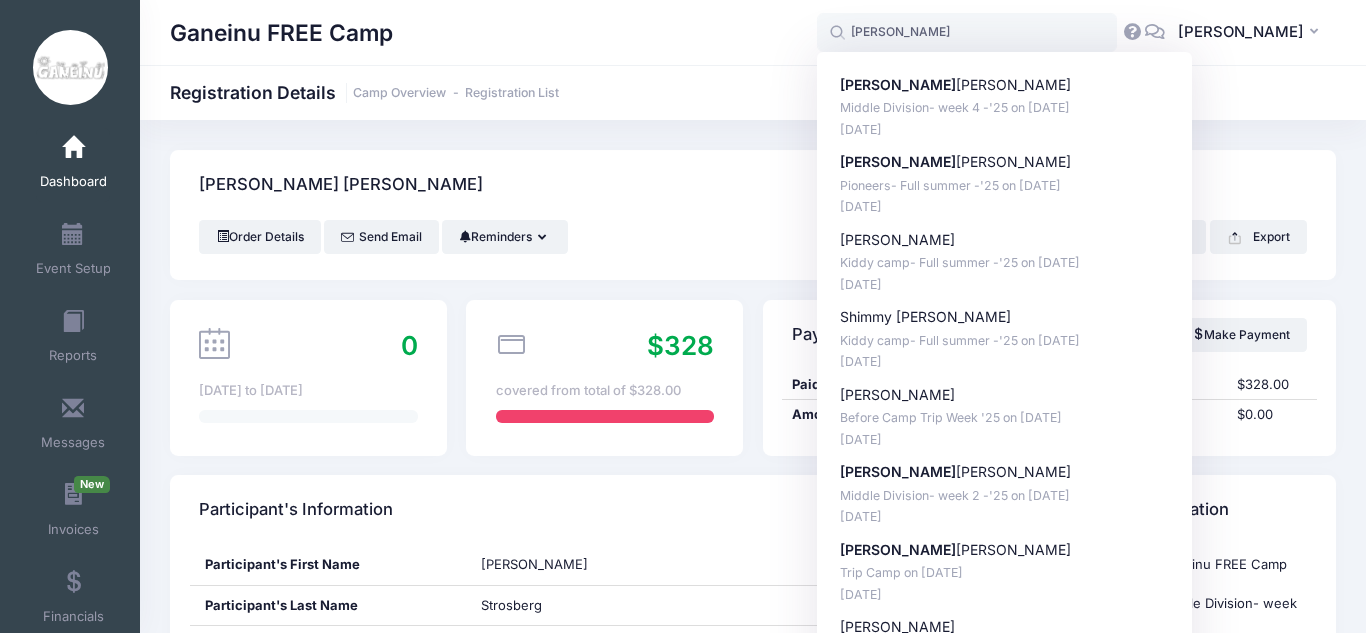 click on "Dashboard" at bounding box center (73, 182) 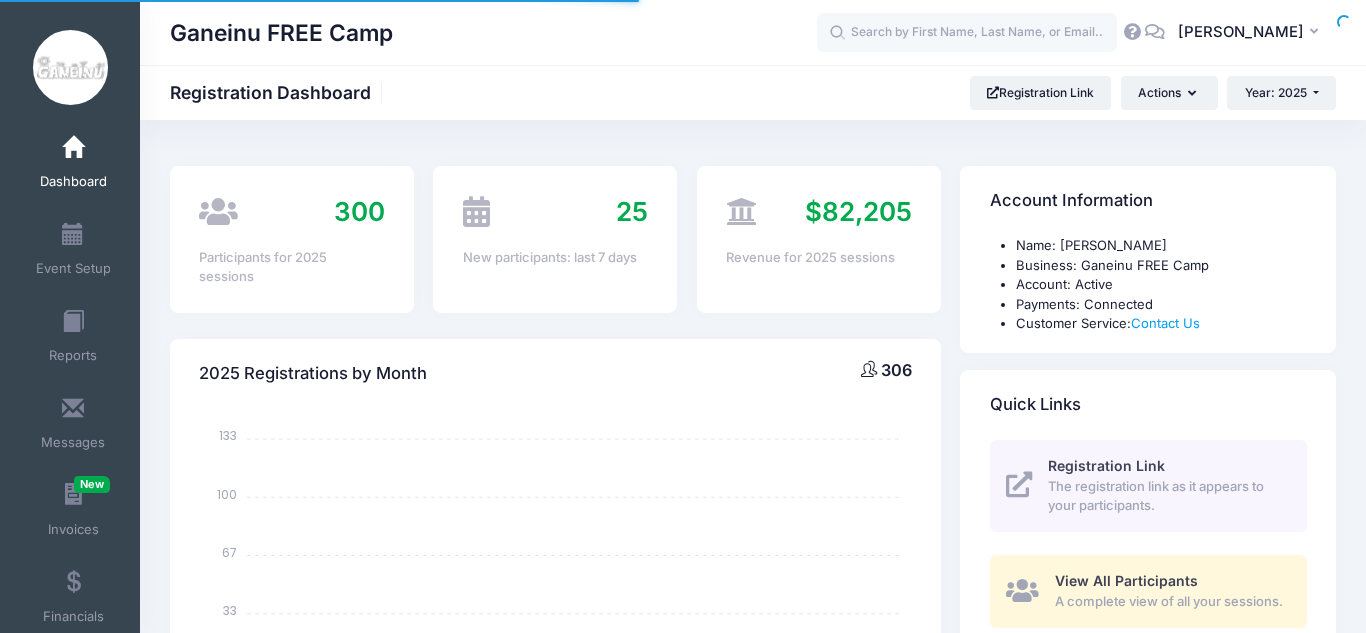 select 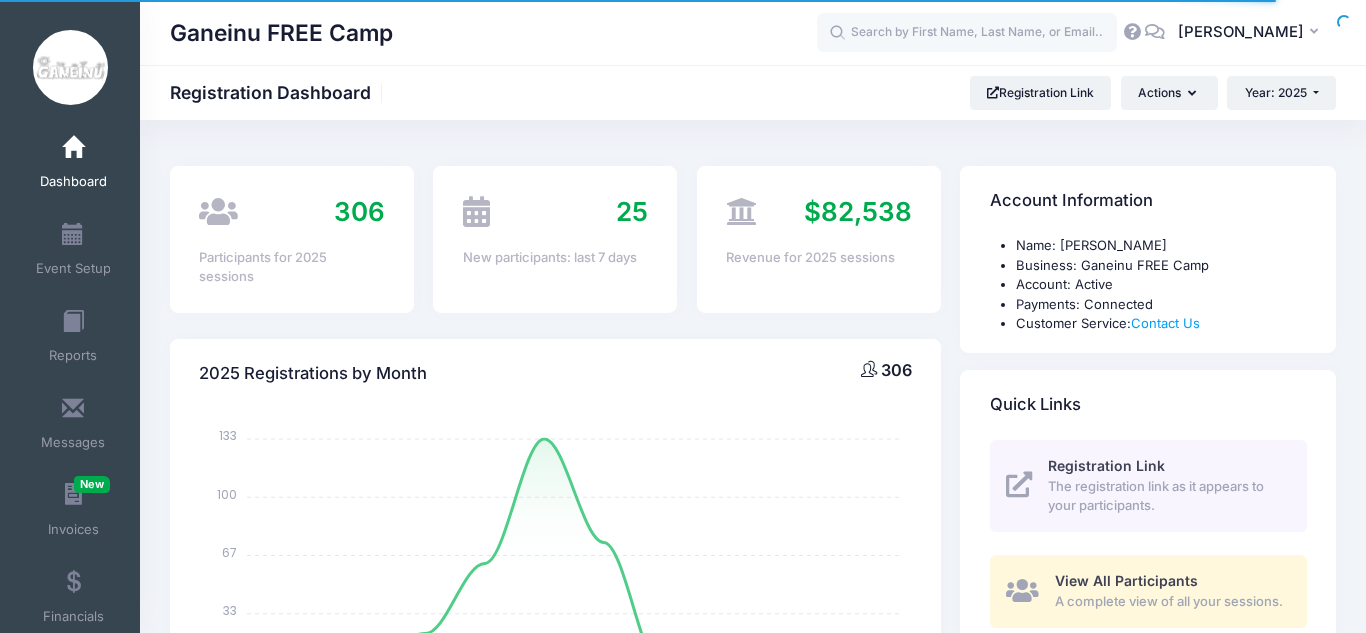 scroll, scrollTop: 0, scrollLeft: 0, axis: both 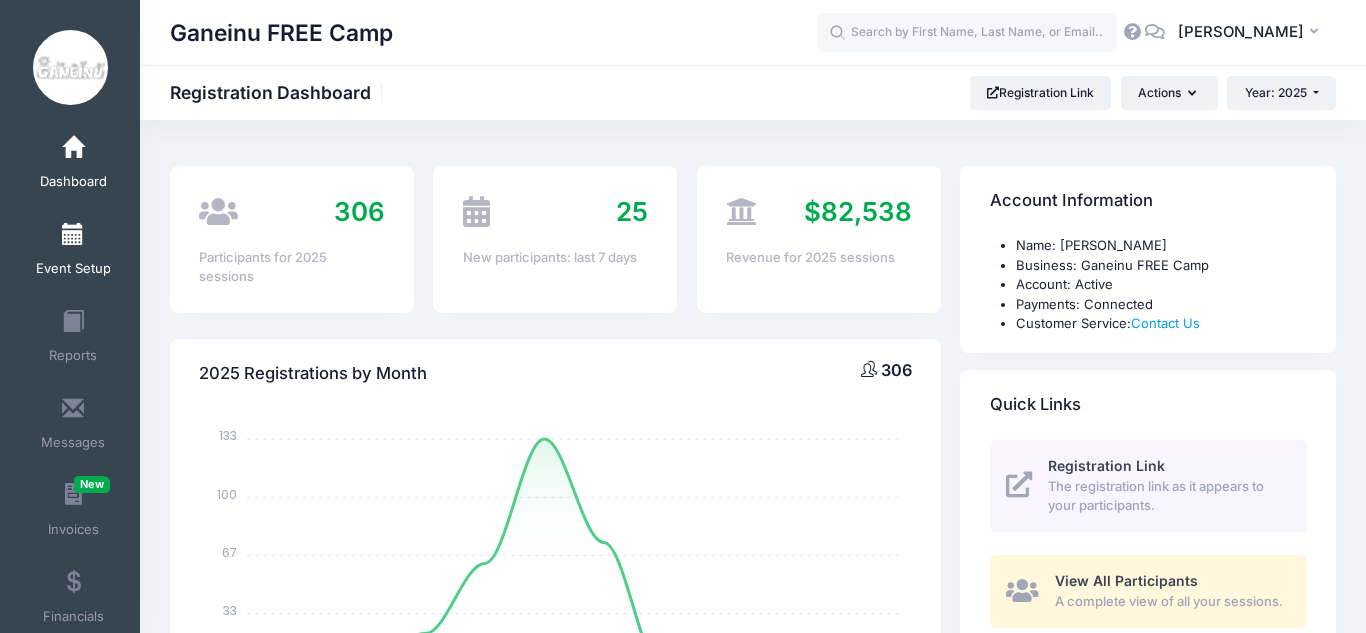 click on "Event Setup" at bounding box center [73, 269] 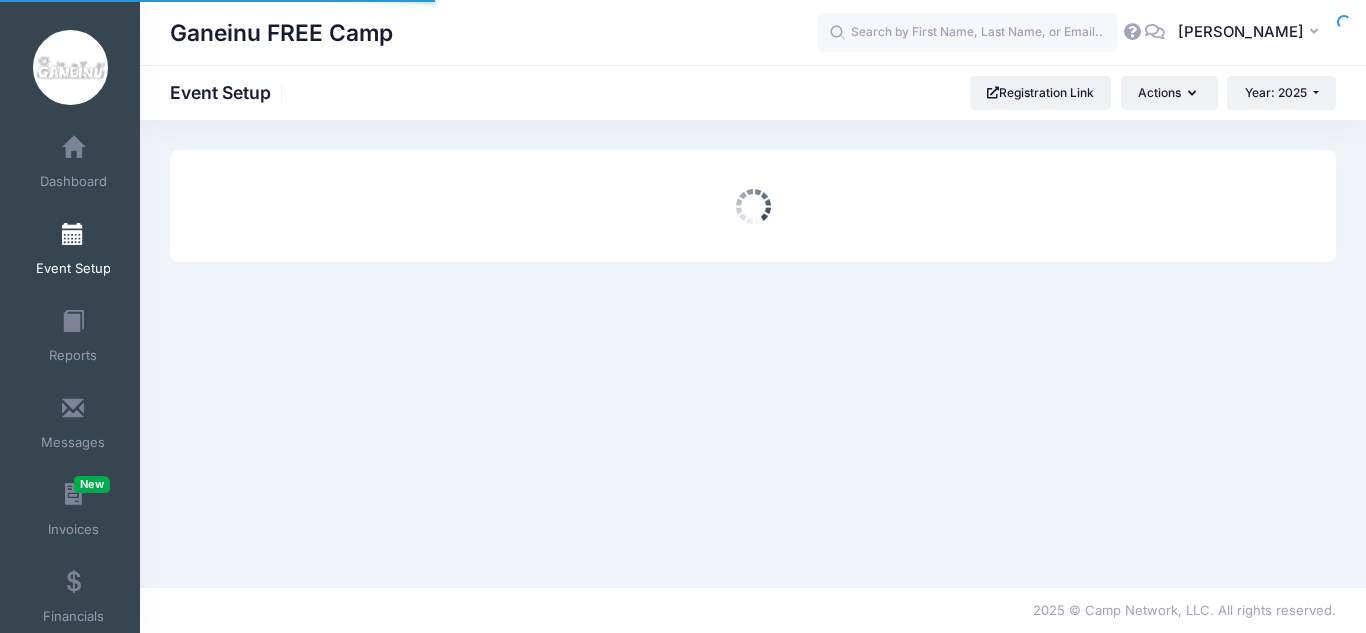 scroll, scrollTop: 0, scrollLeft: 0, axis: both 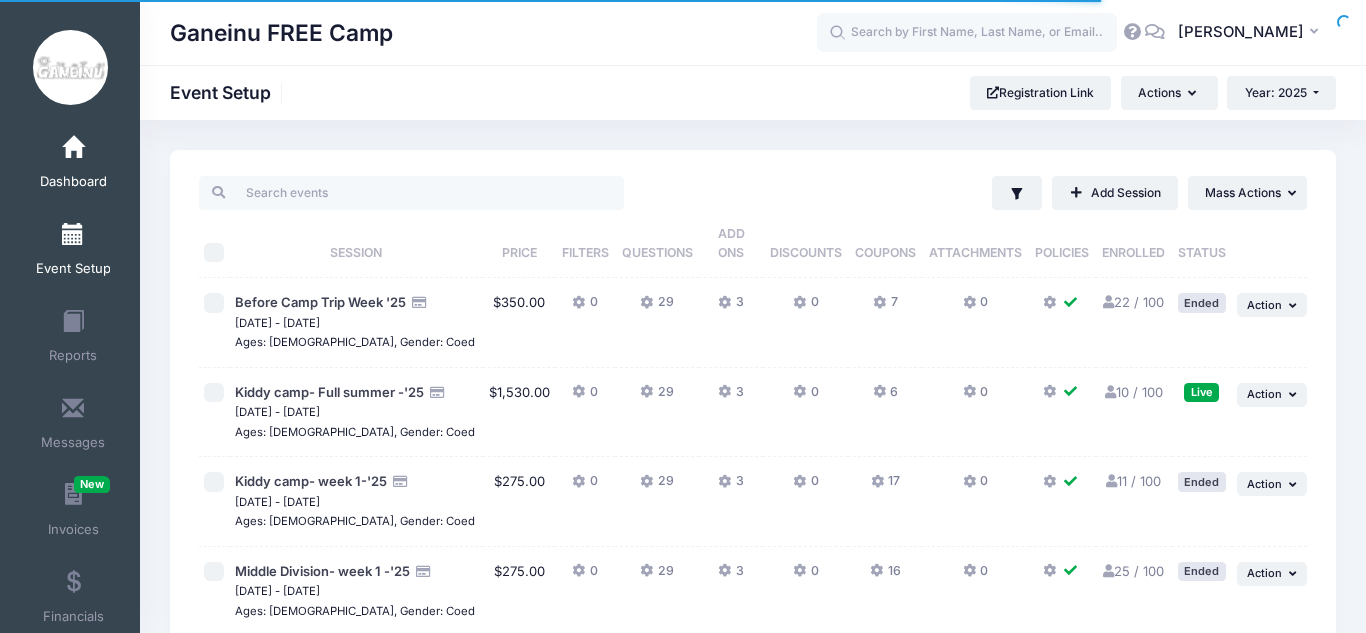 click on "Dashboard" at bounding box center [73, 182] 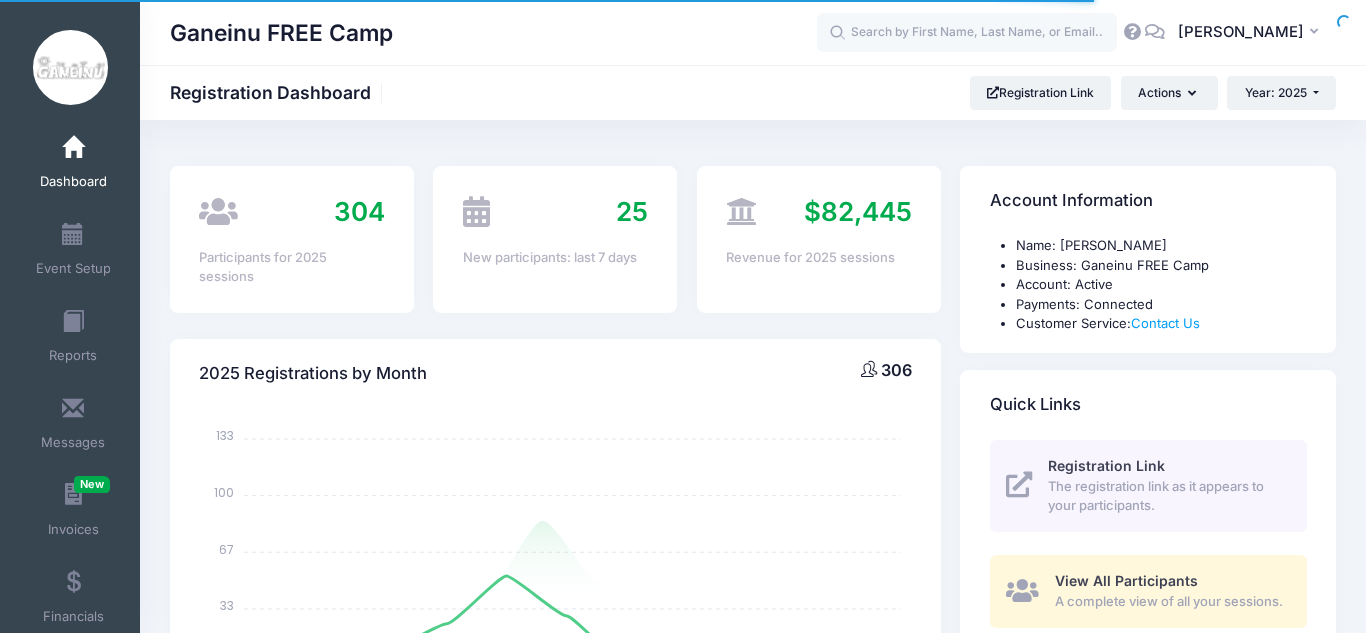 select 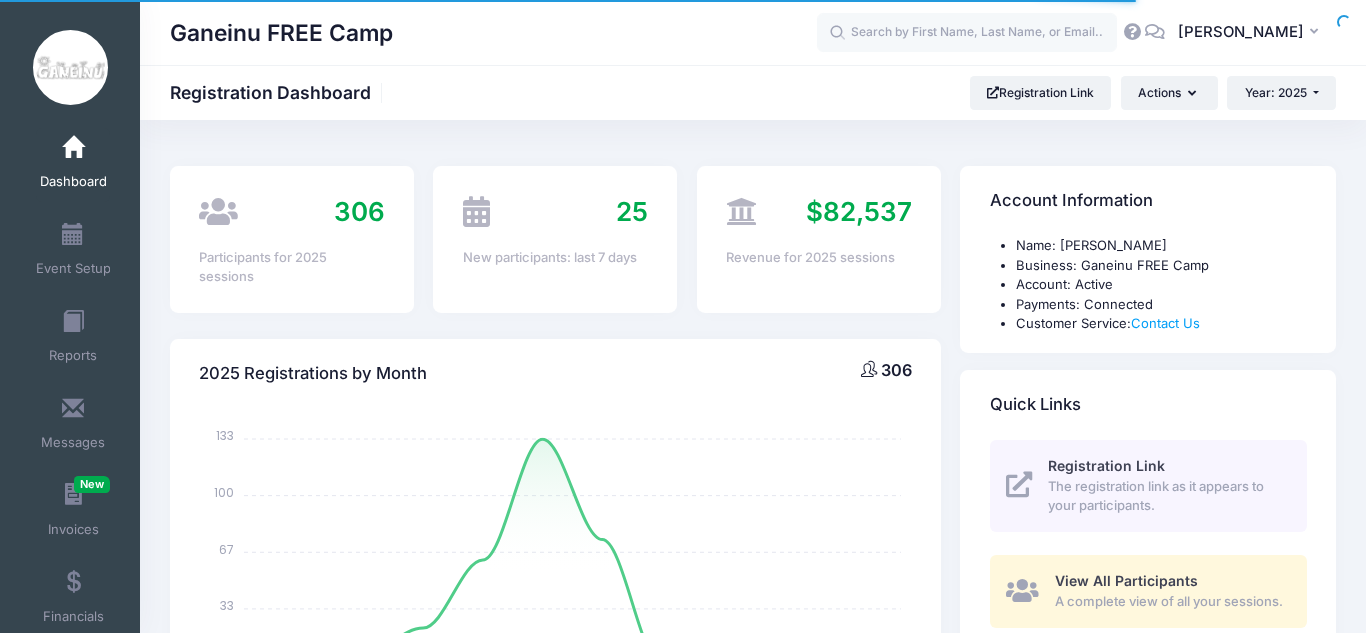 scroll, scrollTop: 0, scrollLeft: 0, axis: both 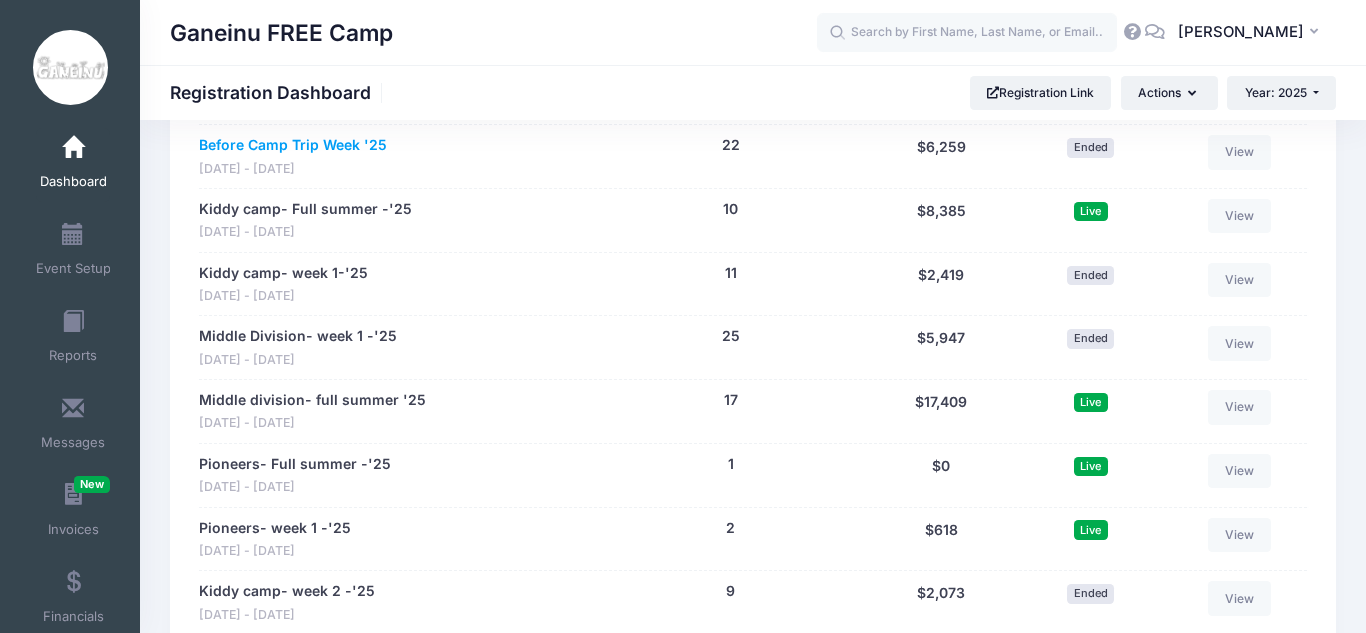 click on "Before Camp Trip Week '25" at bounding box center [293, 145] 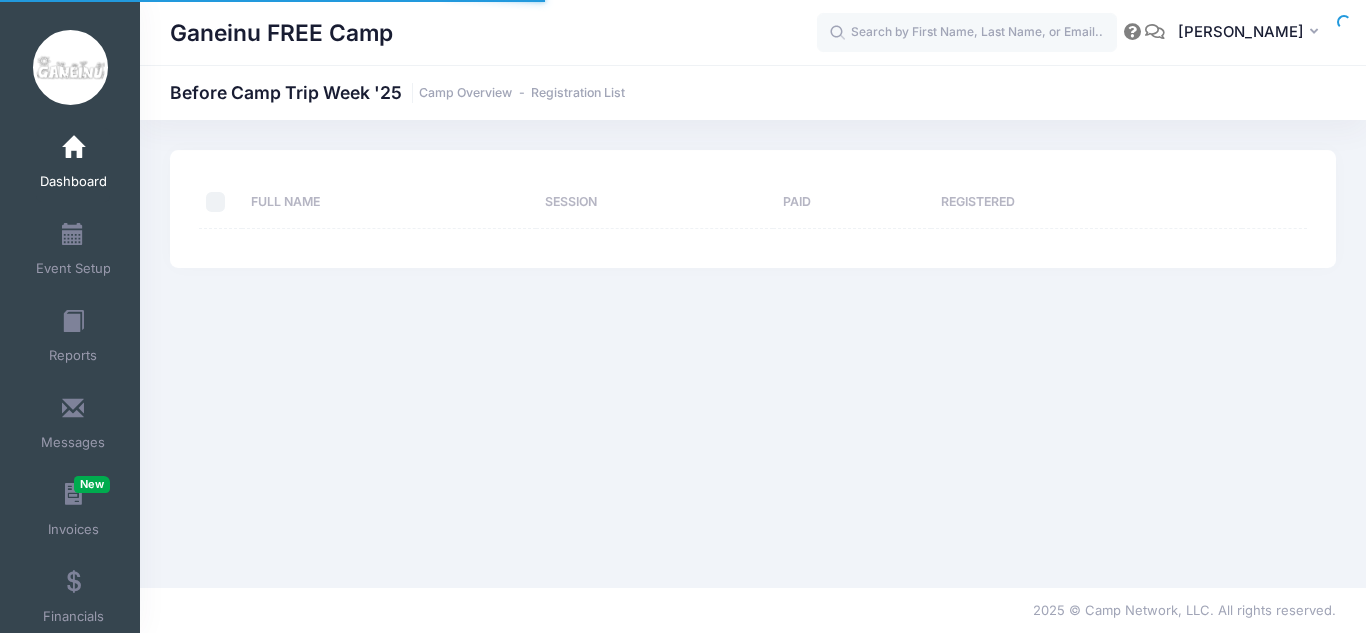 scroll, scrollTop: 0, scrollLeft: 0, axis: both 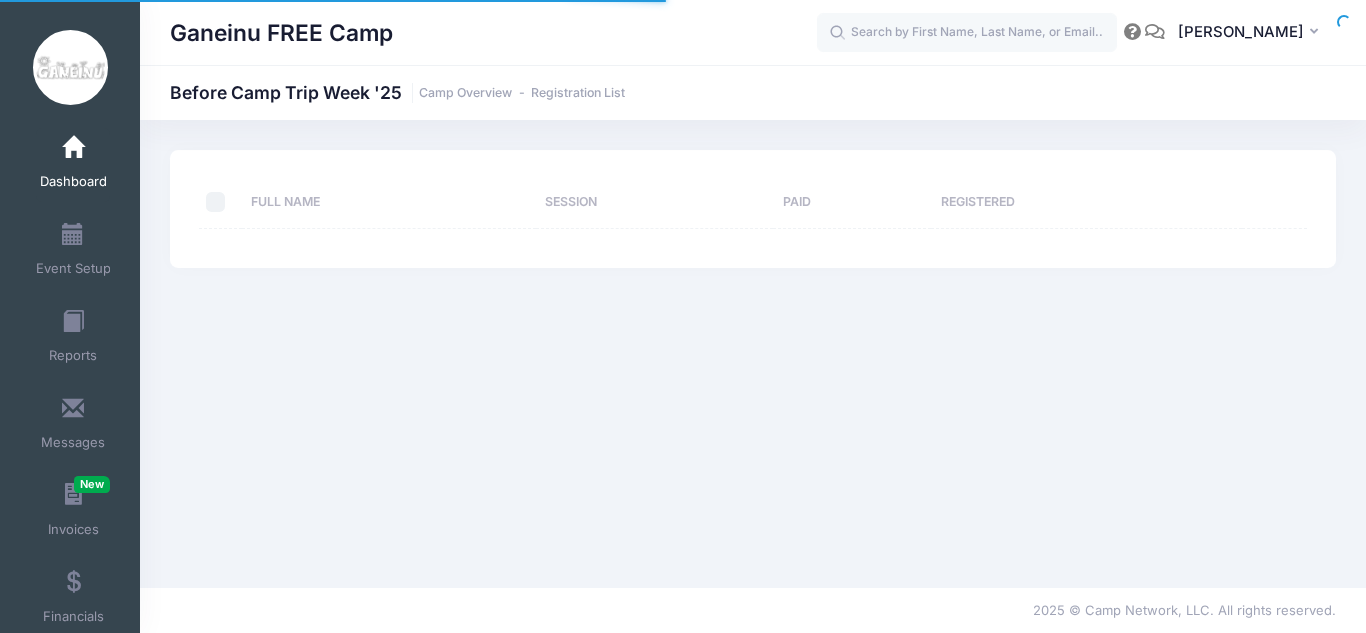 select on "10" 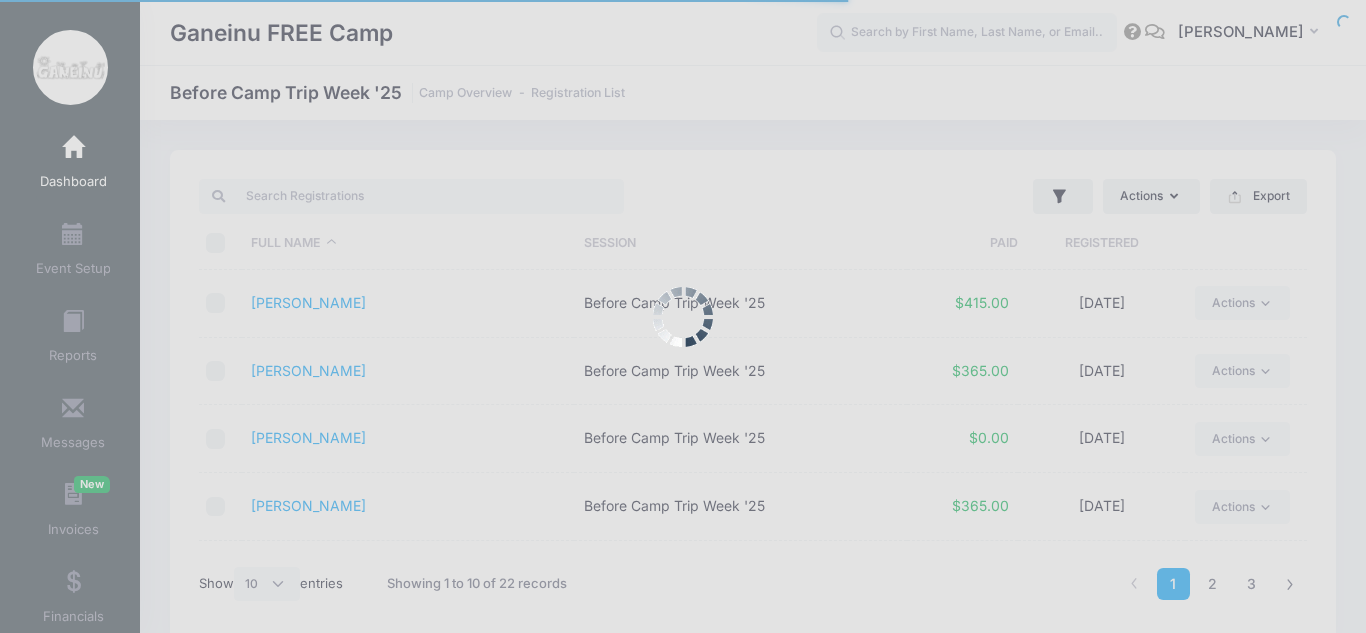scroll, scrollTop: 0, scrollLeft: 0, axis: both 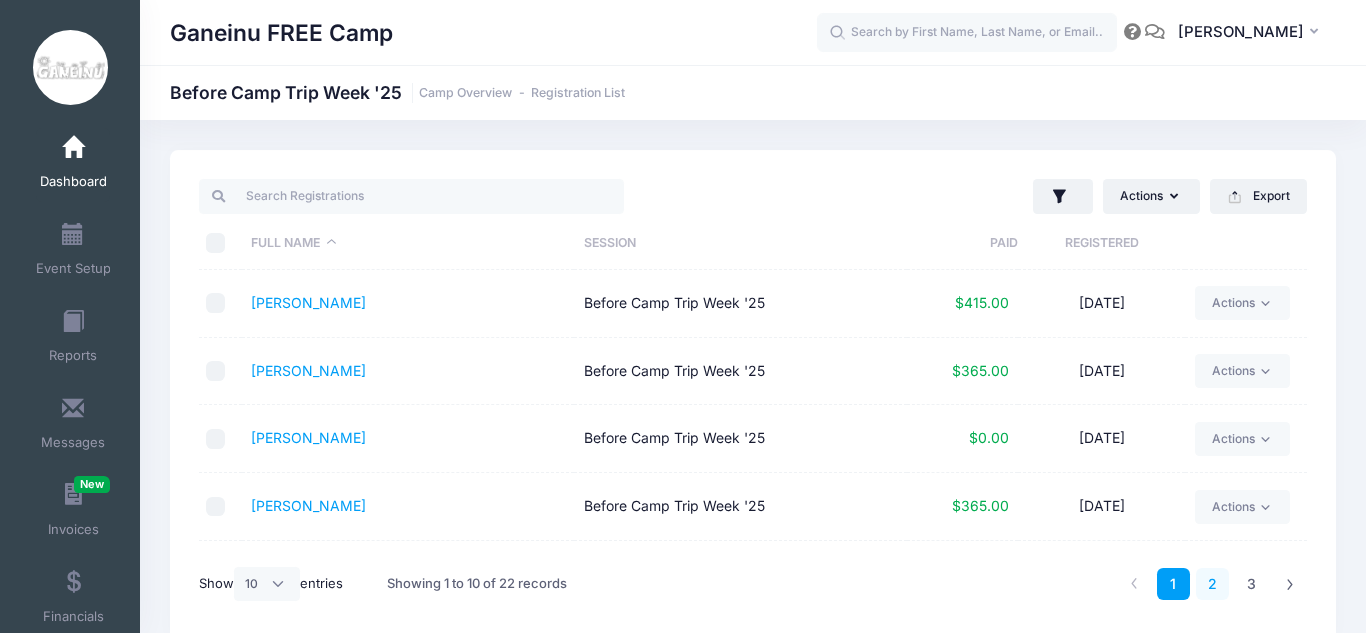 click on "2" at bounding box center (1212, 584) 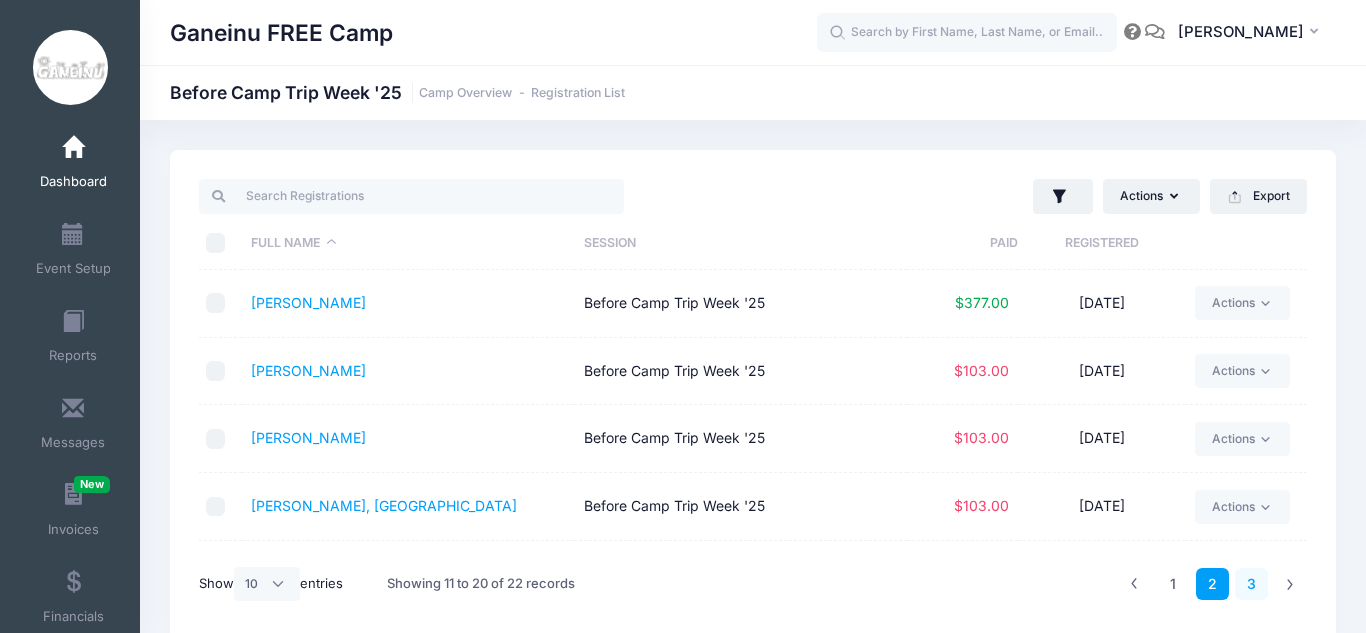 click on "3" at bounding box center (1251, 584) 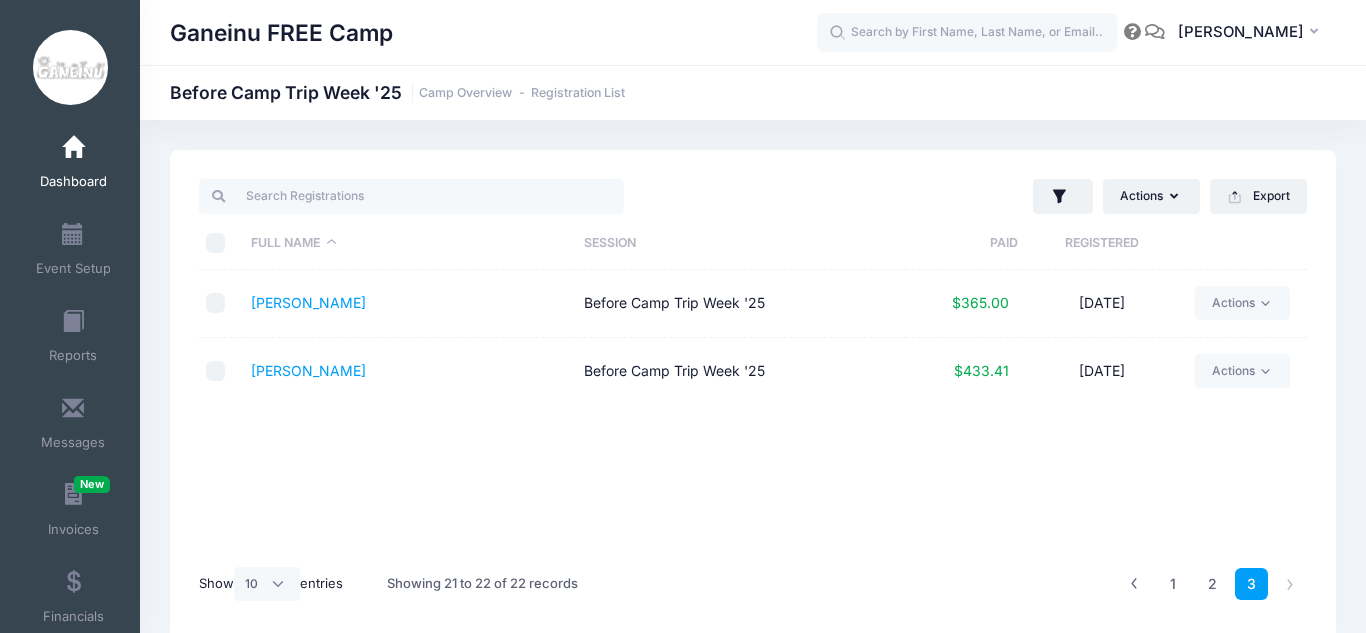 click on "Dashboard" at bounding box center [73, 182] 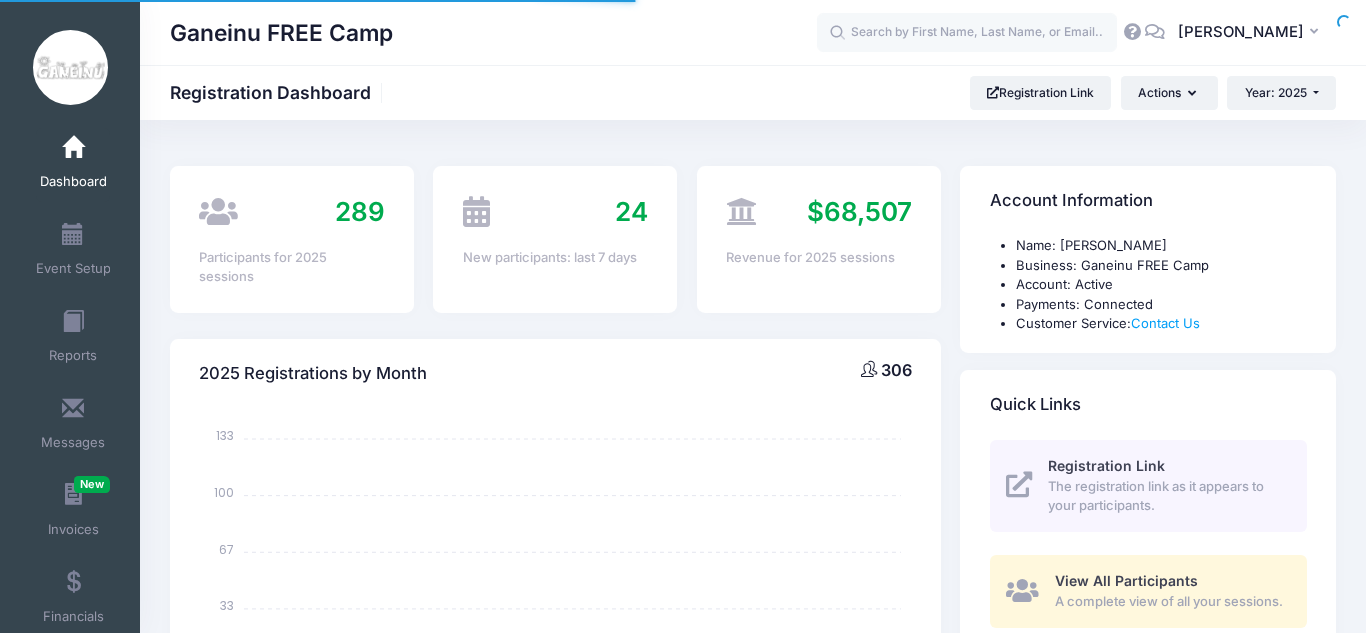select 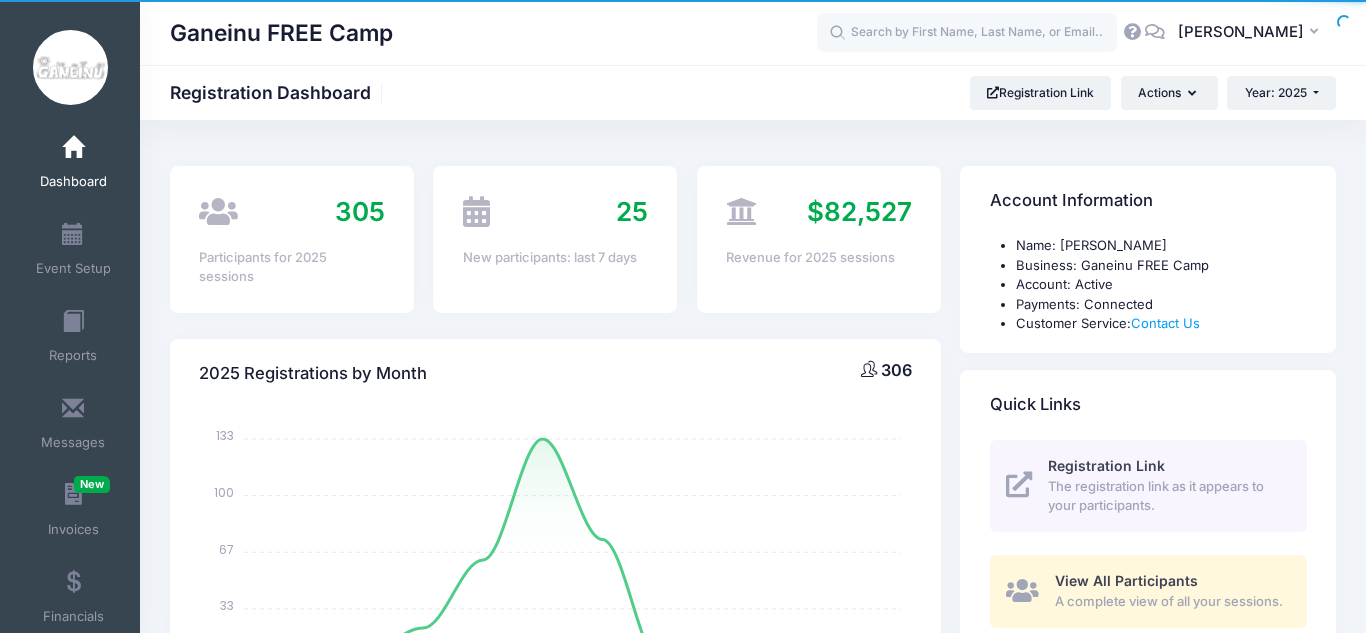 scroll, scrollTop: 0, scrollLeft: 0, axis: both 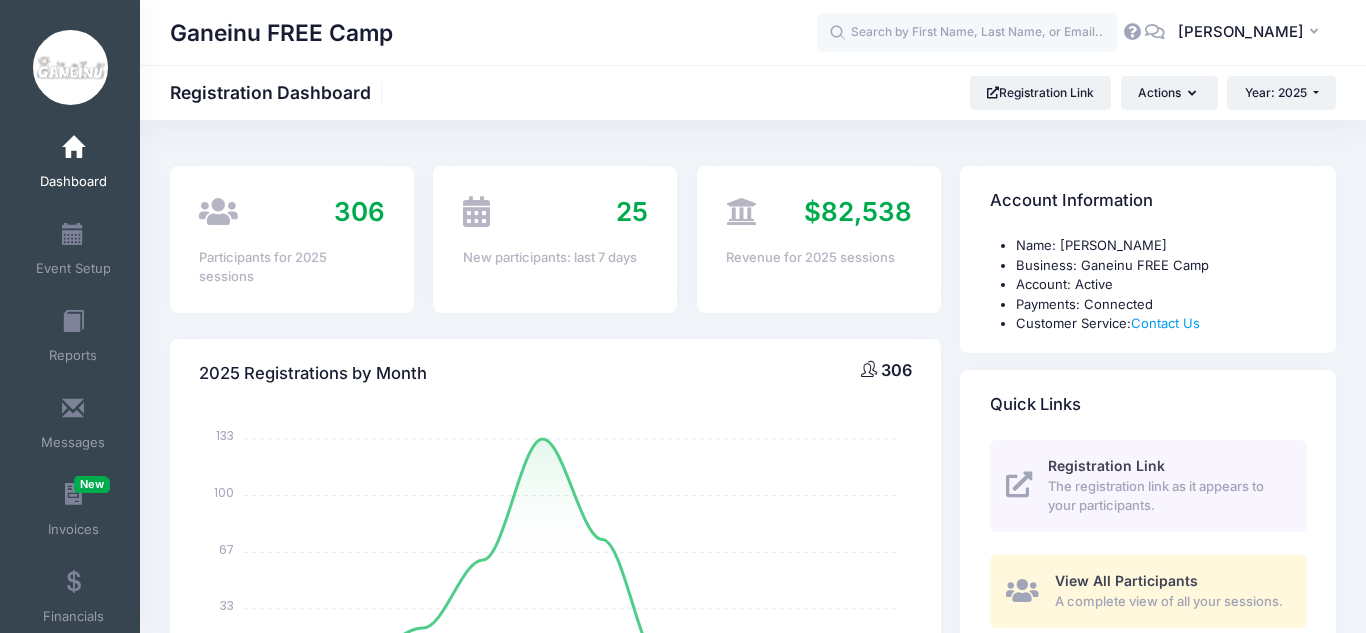 click on "2025 Registrations by Month
306
January January February February March March April April May May June June July July August August September September October October November November December December 133 133 100 100 67 67 33 33 0 0 March Registrations:  7 March" at bounding box center (555, 656) 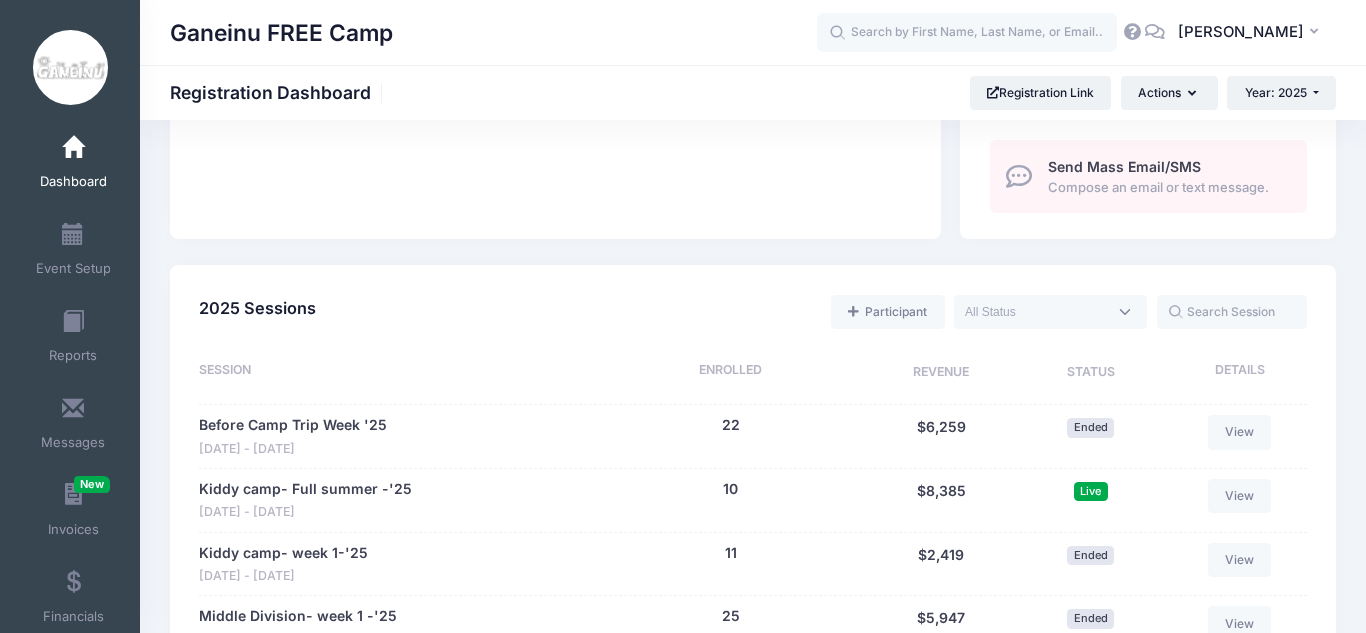 scroll, scrollTop: 800, scrollLeft: 0, axis: vertical 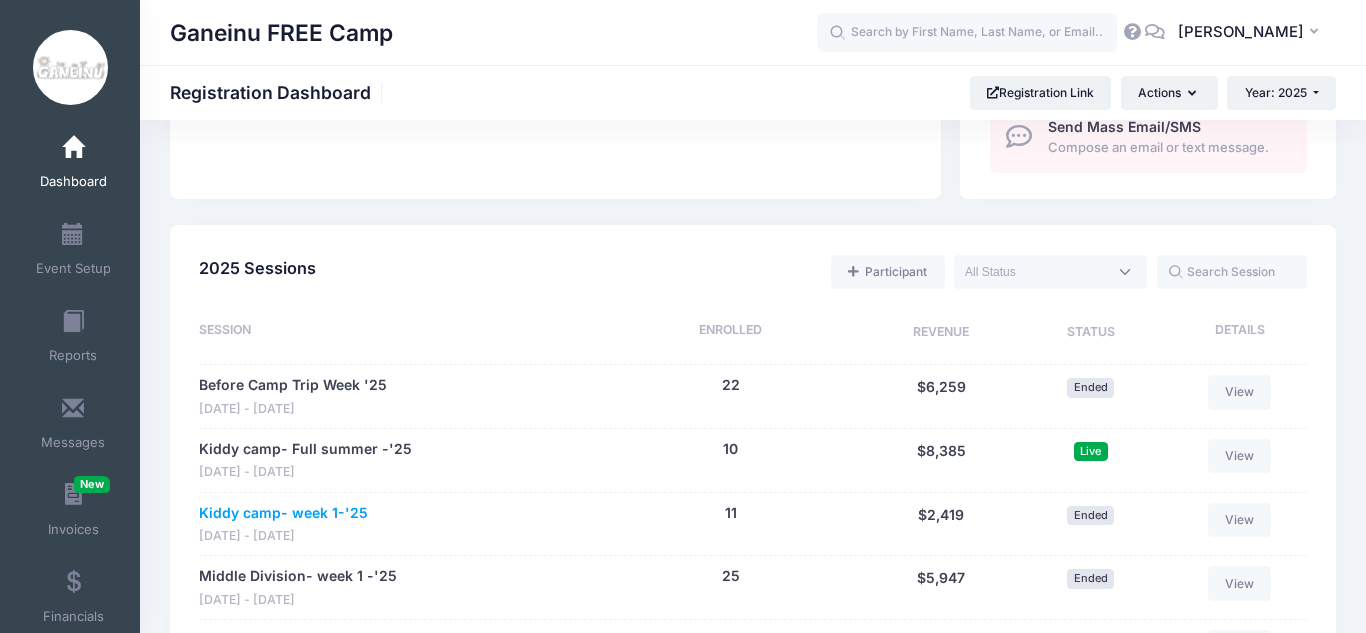 click on "Kiddy camp- week 1-'25" at bounding box center [283, 513] 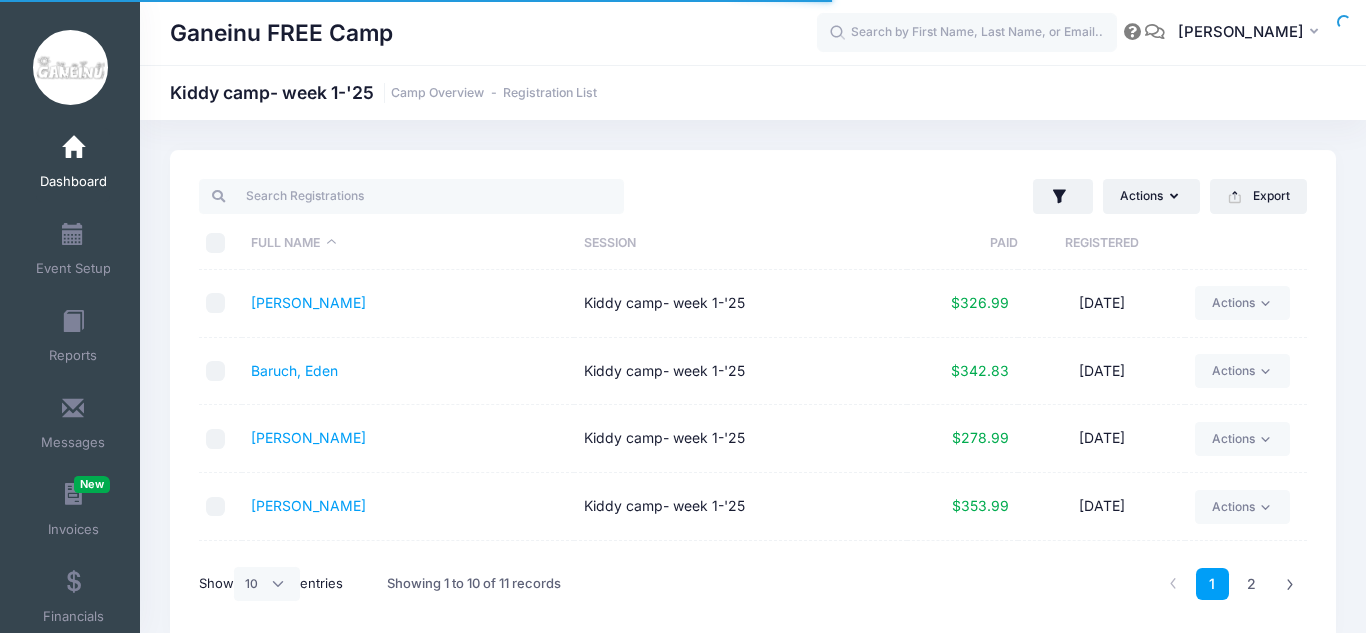 select on "10" 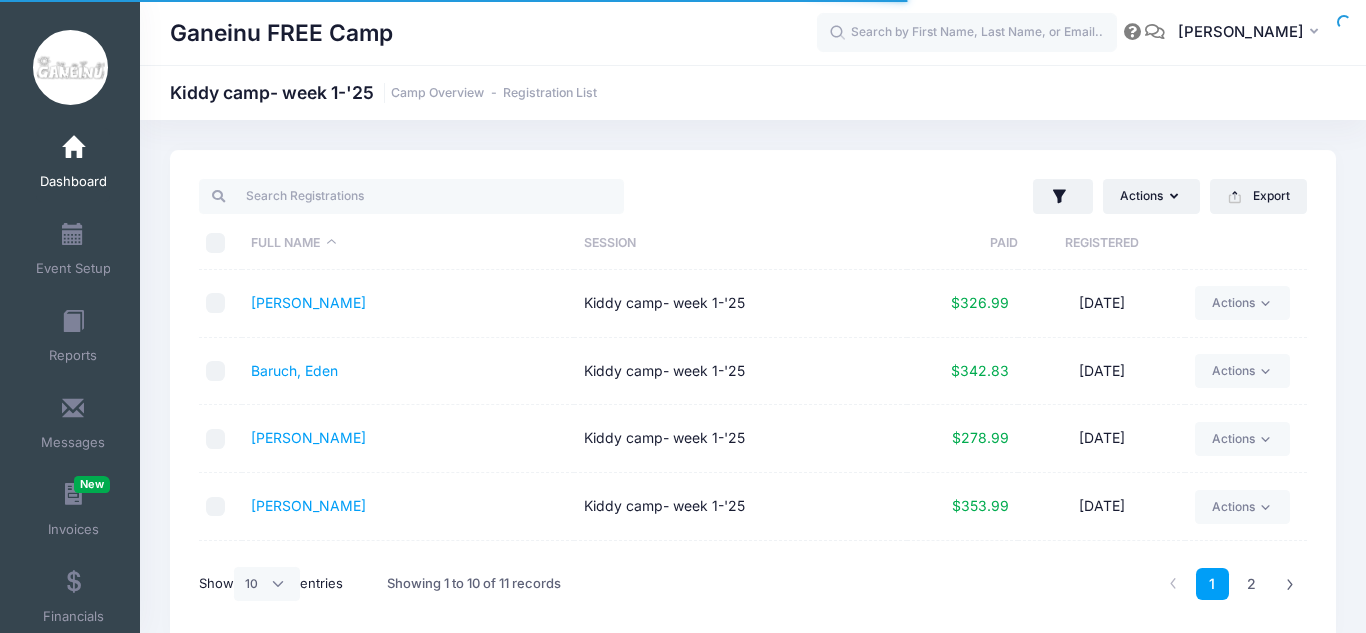 scroll, scrollTop: 0, scrollLeft: 0, axis: both 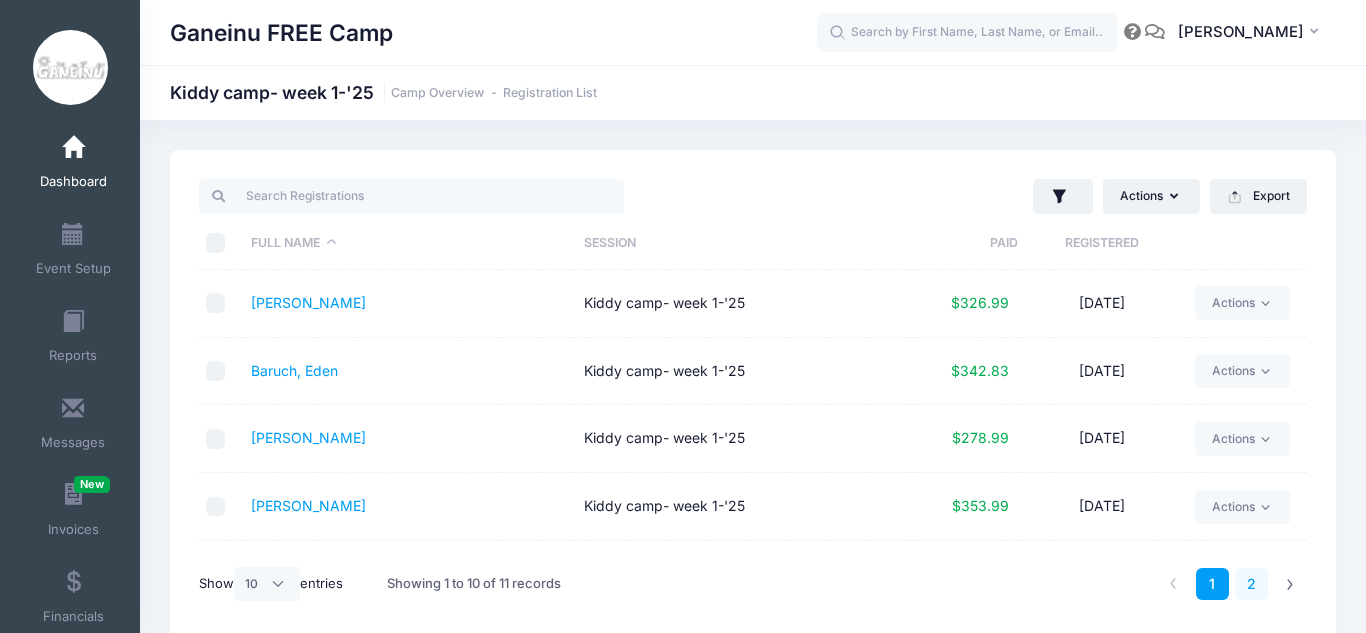 click on "2" at bounding box center (1251, 584) 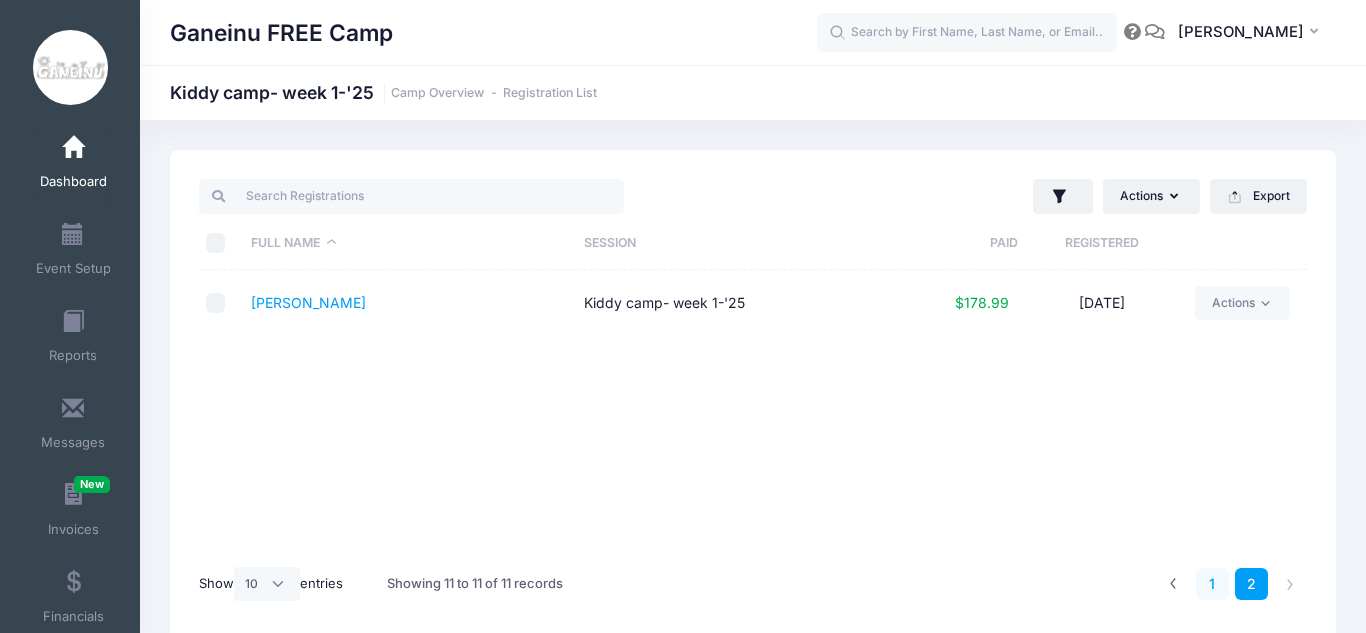 click on "1" at bounding box center [1212, 584] 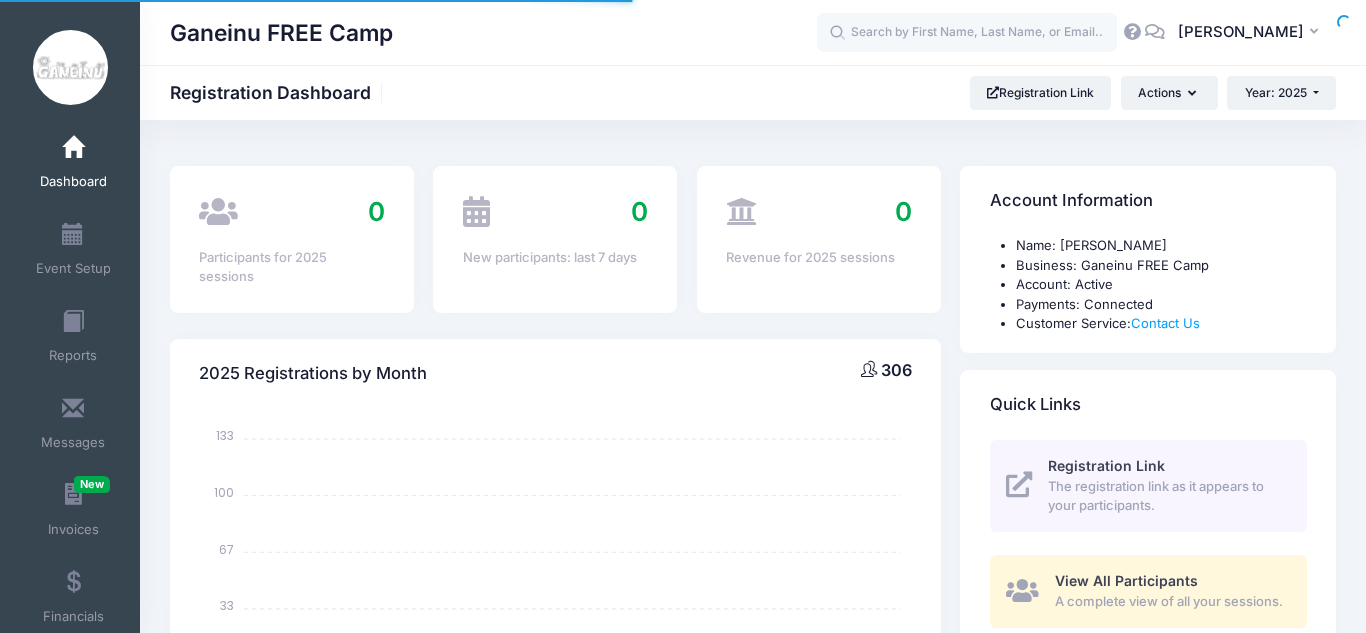 select 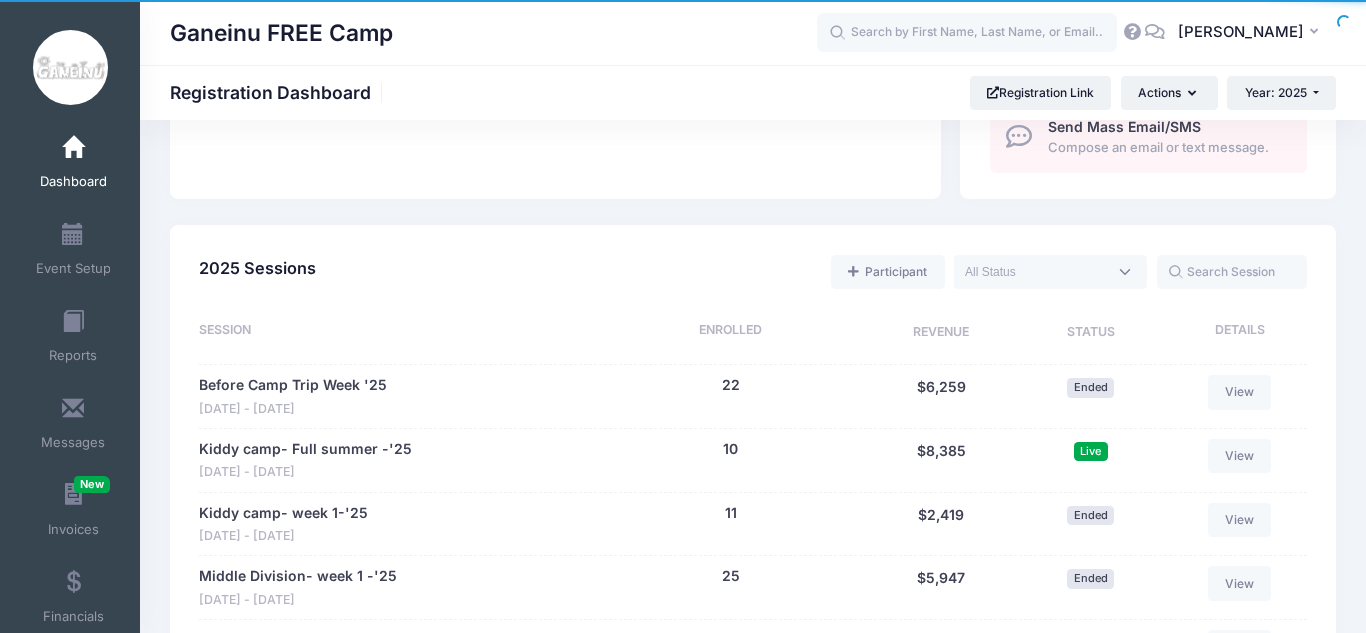 scroll, scrollTop: 800, scrollLeft: 0, axis: vertical 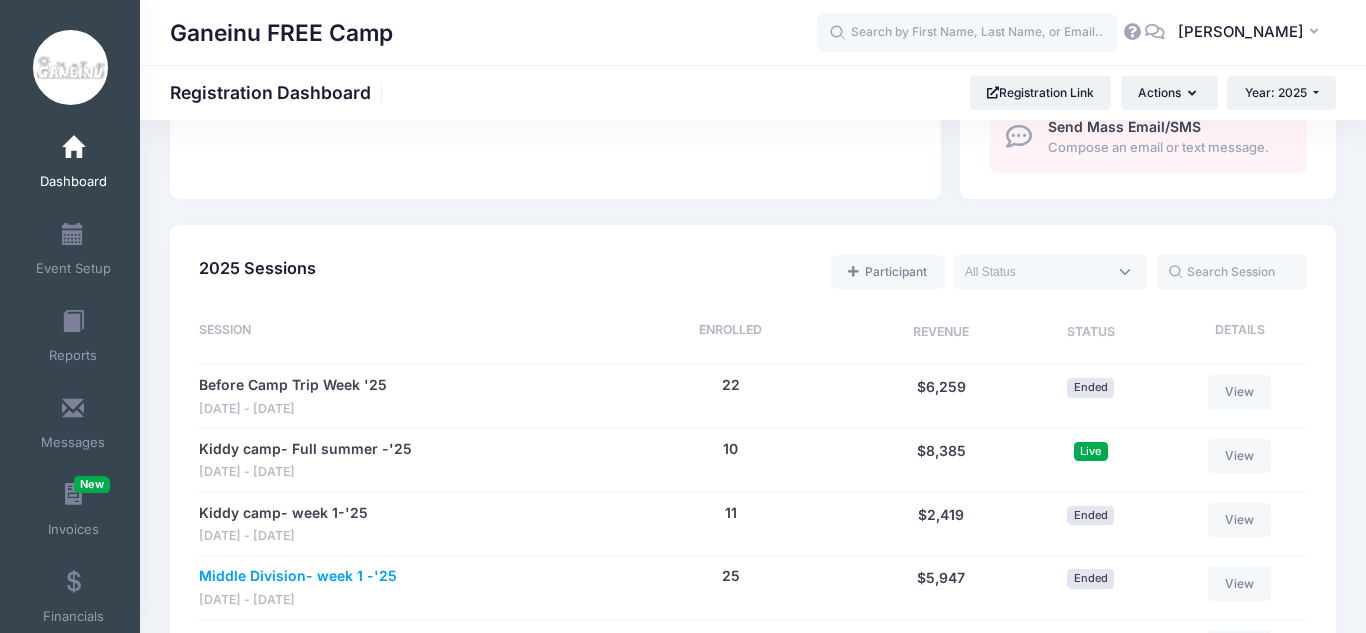 click on "Middle Division- week 1 -'25" at bounding box center [298, 576] 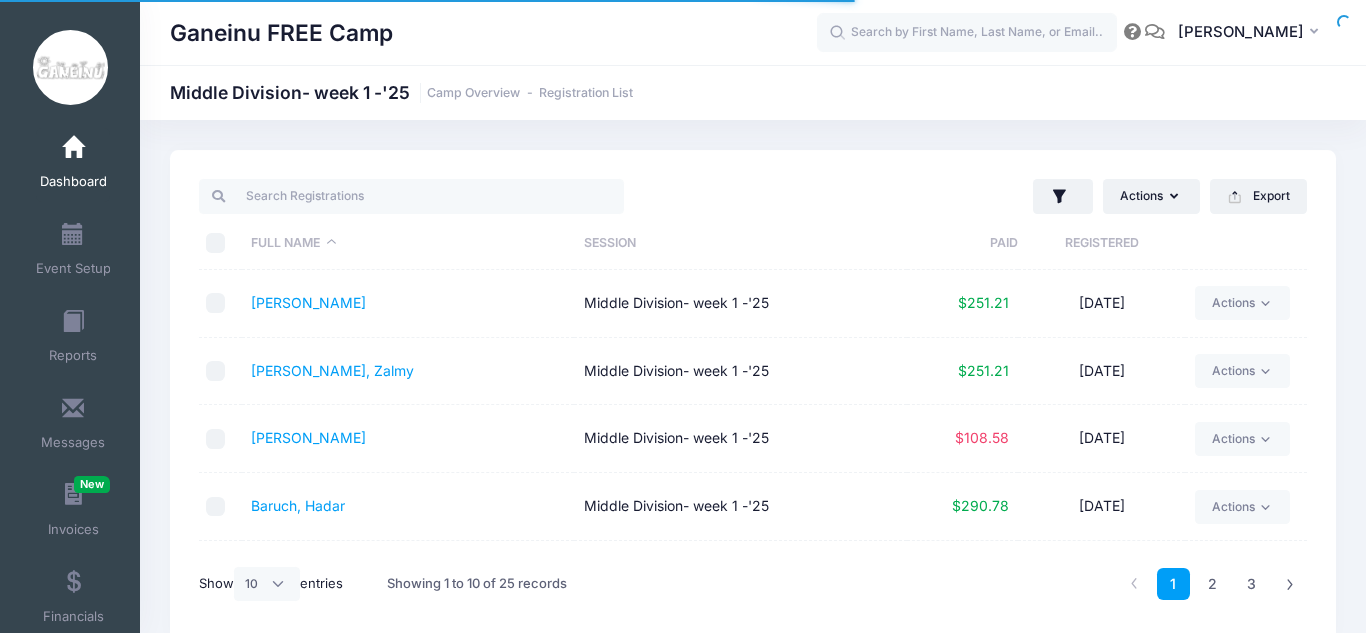 select on "10" 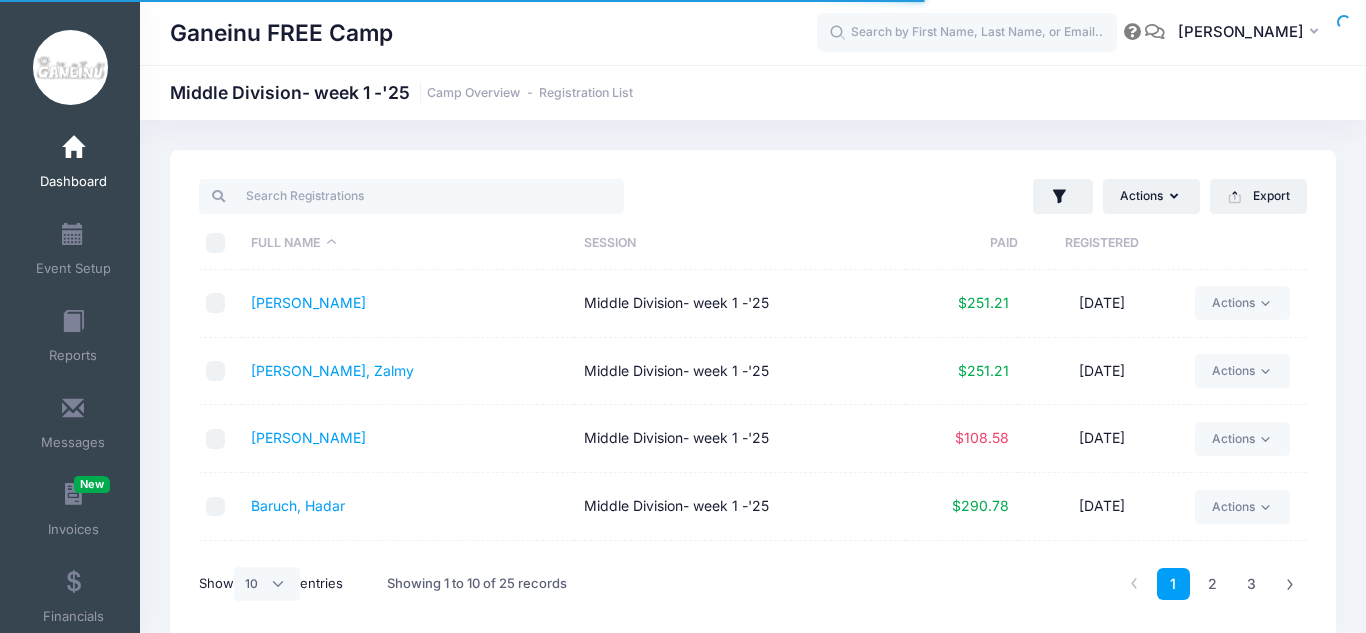 scroll, scrollTop: 0, scrollLeft: 0, axis: both 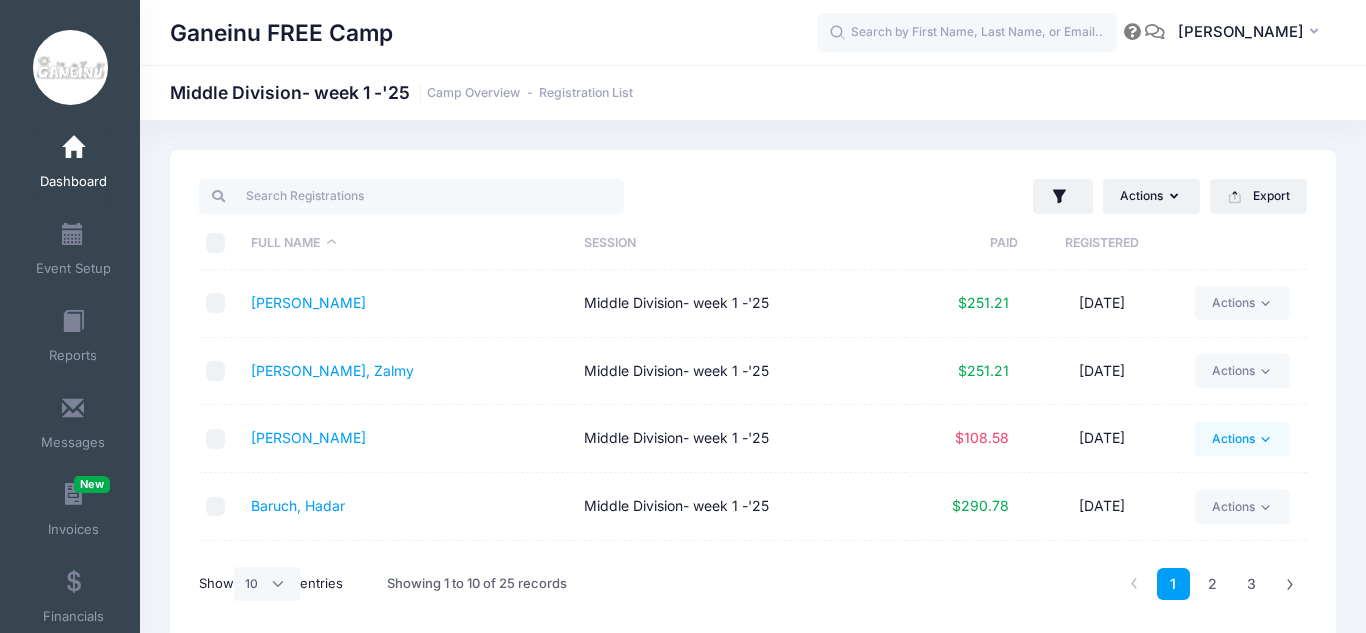 click at bounding box center [1265, 438] 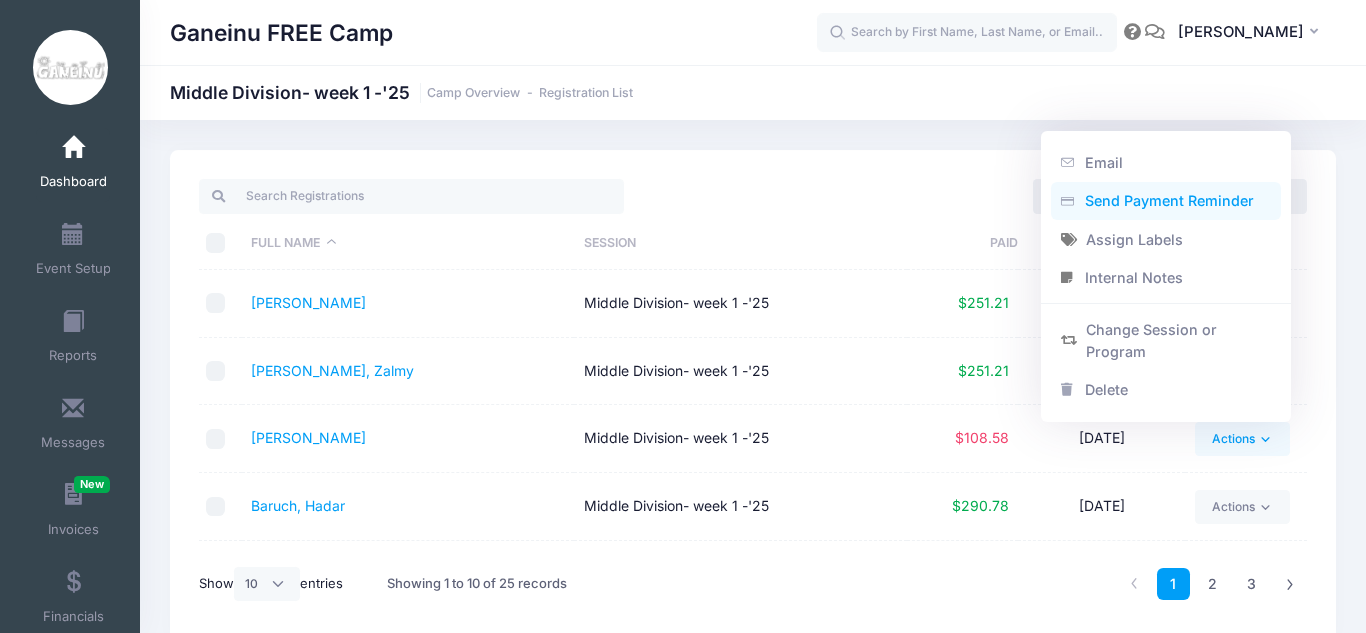 click on "Send Payment Reminder" at bounding box center (1166, 201) 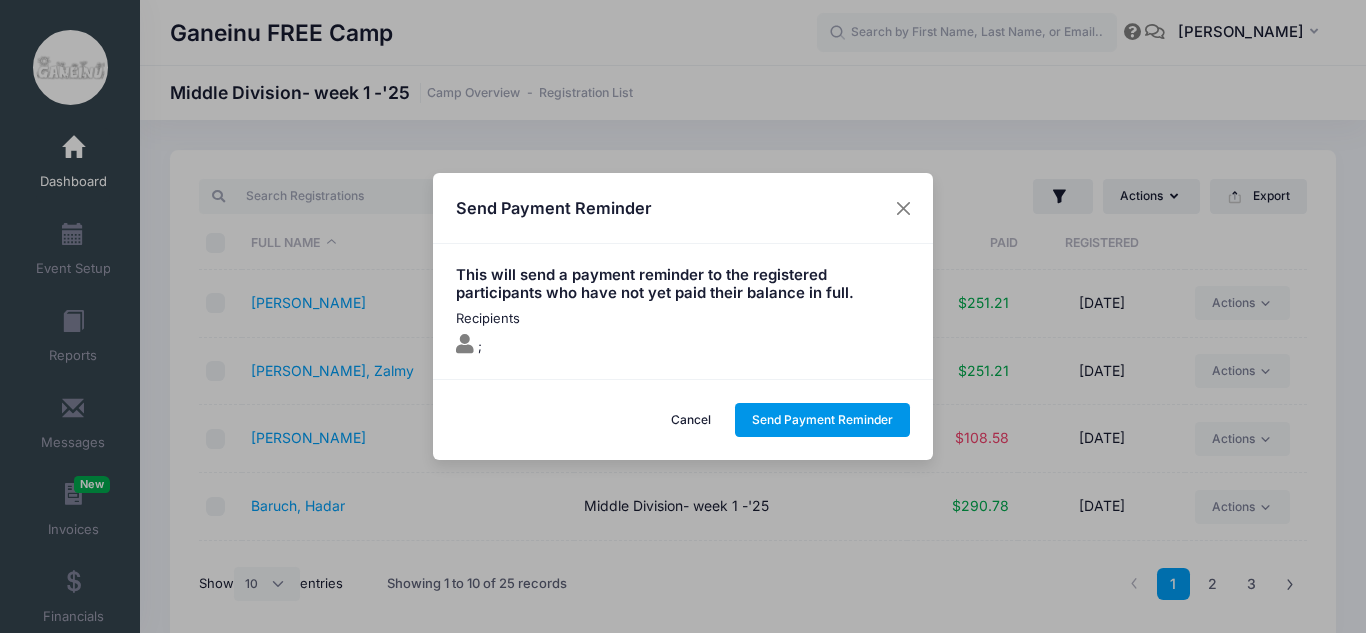 click on "Send Payment Reminder" at bounding box center [823, 420] 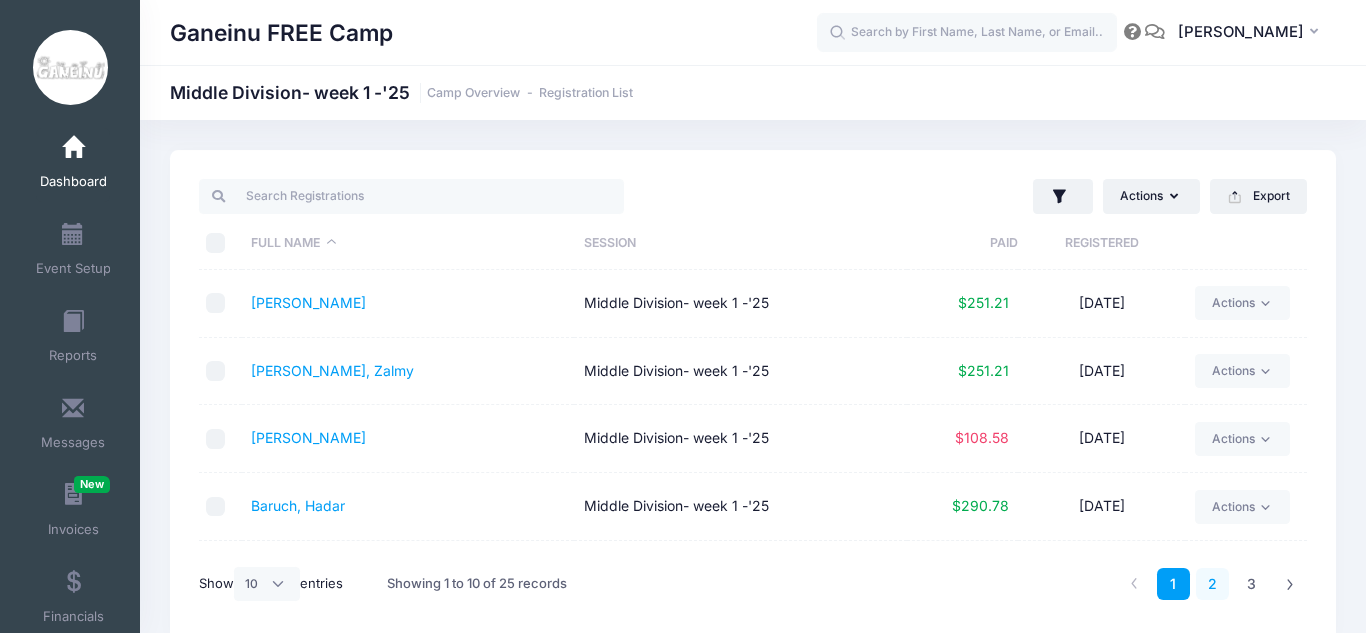 click on "2" at bounding box center [1212, 584] 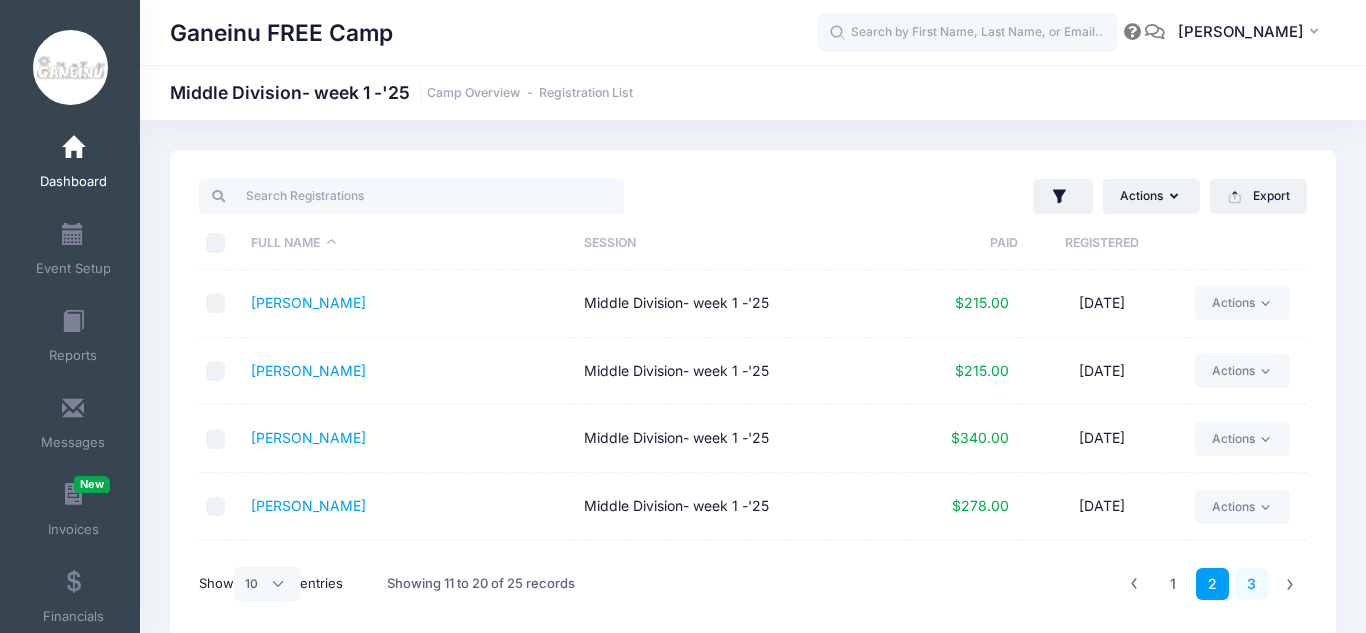 click on "3" at bounding box center (1251, 584) 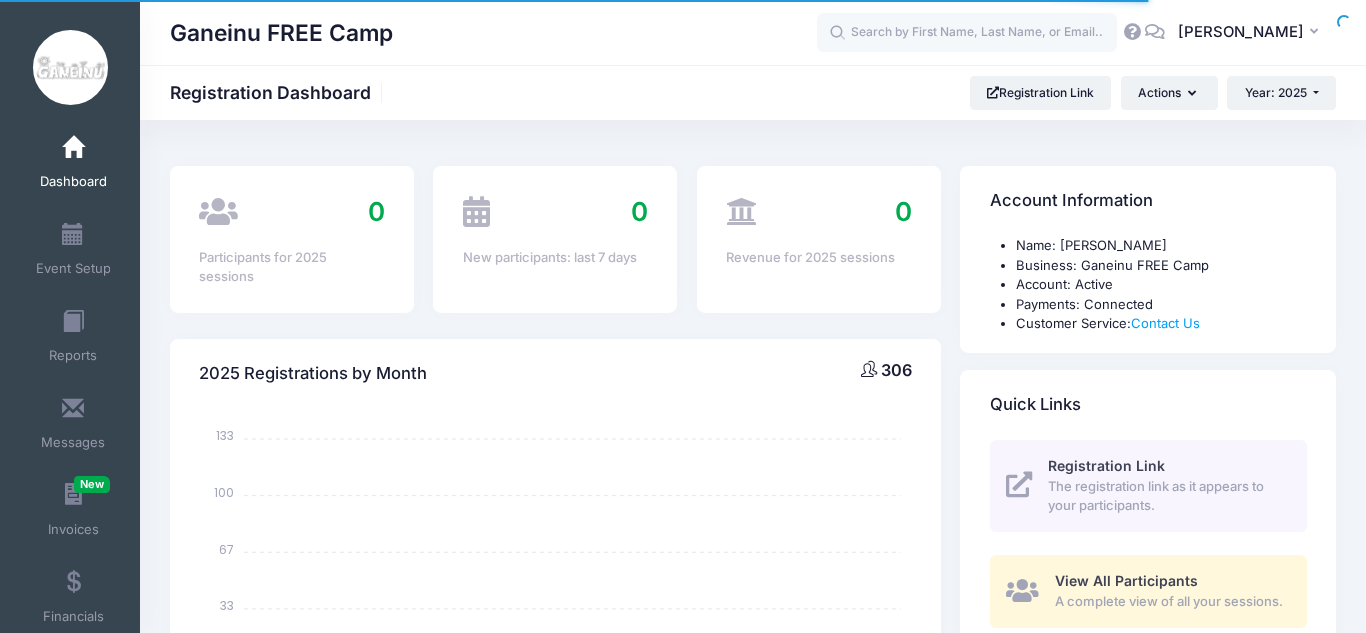 select 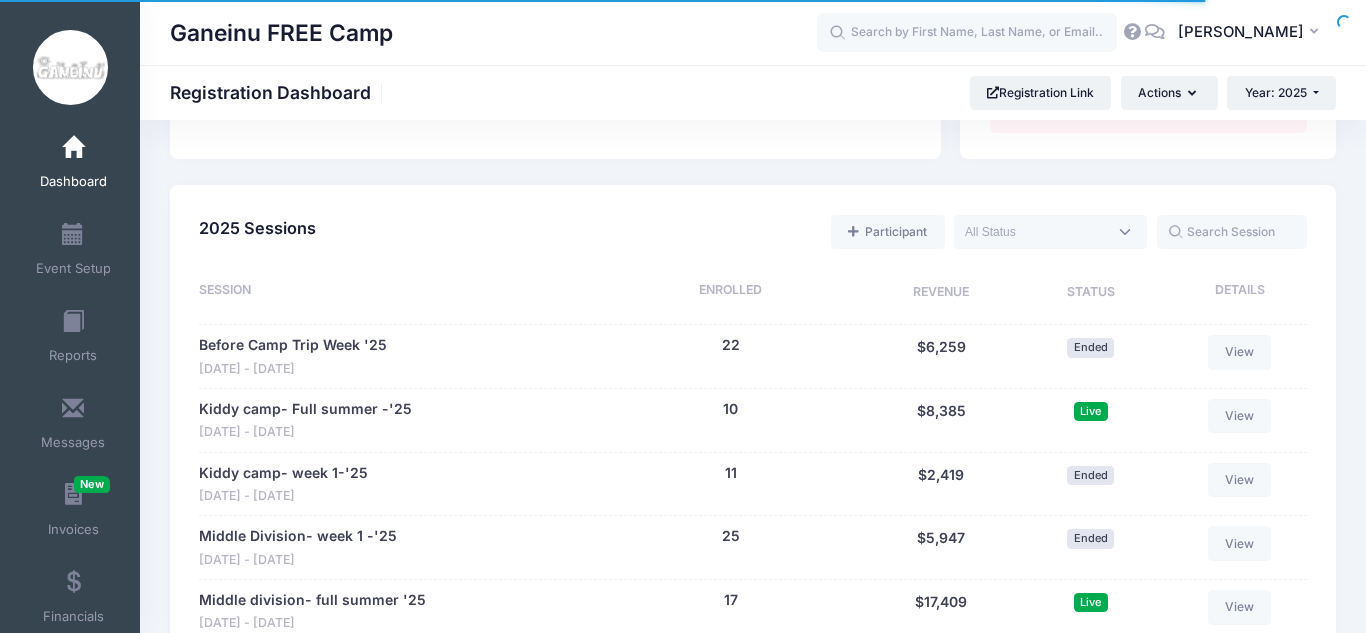 scroll, scrollTop: 840, scrollLeft: 0, axis: vertical 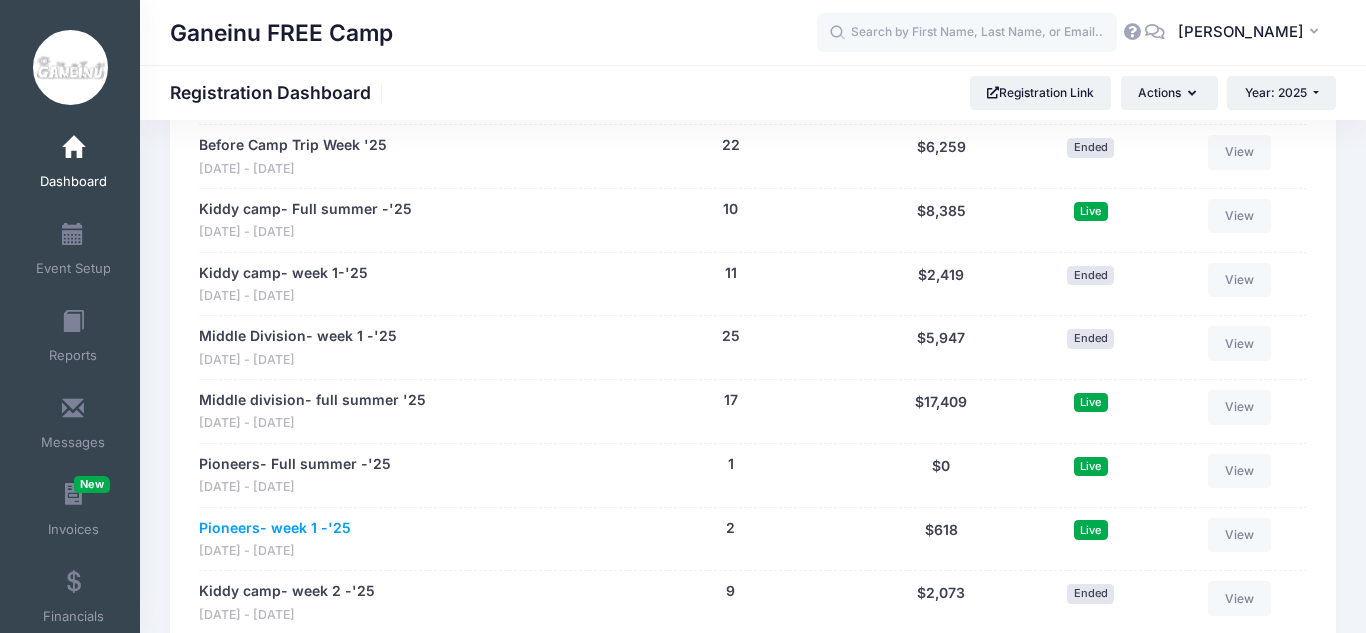 click on "Pioneers- week 1 -'25" at bounding box center (275, 528) 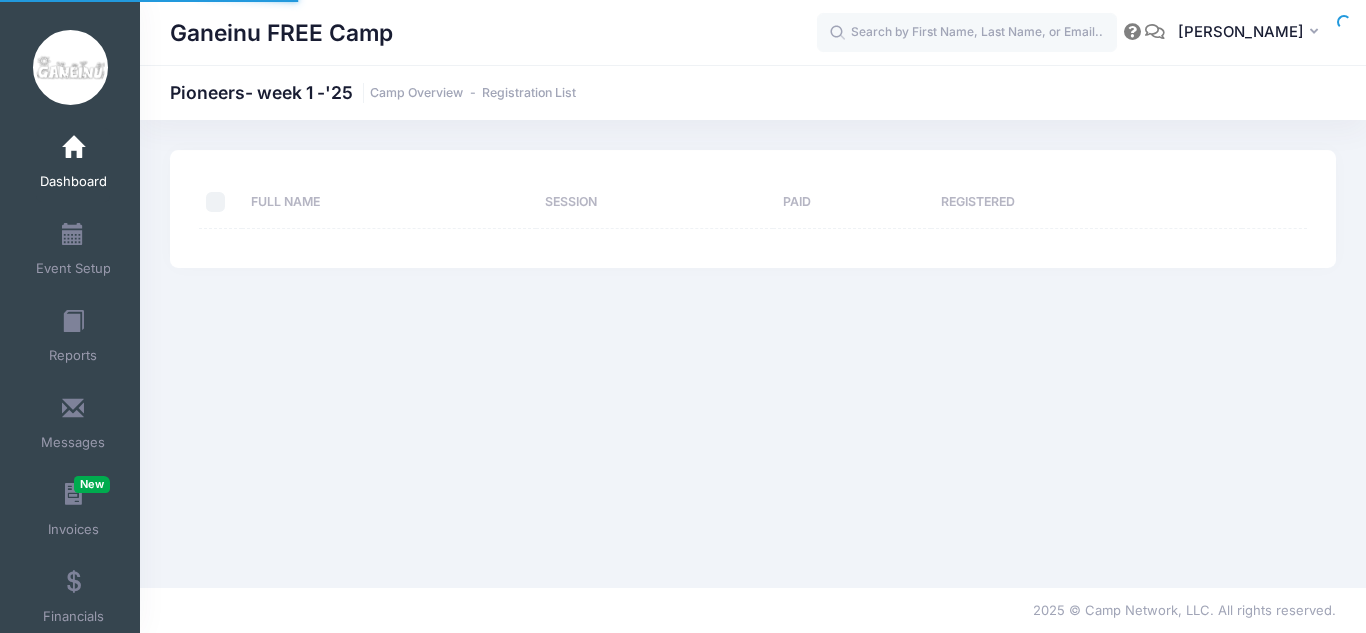 scroll, scrollTop: 0, scrollLeft: 0, axis: both 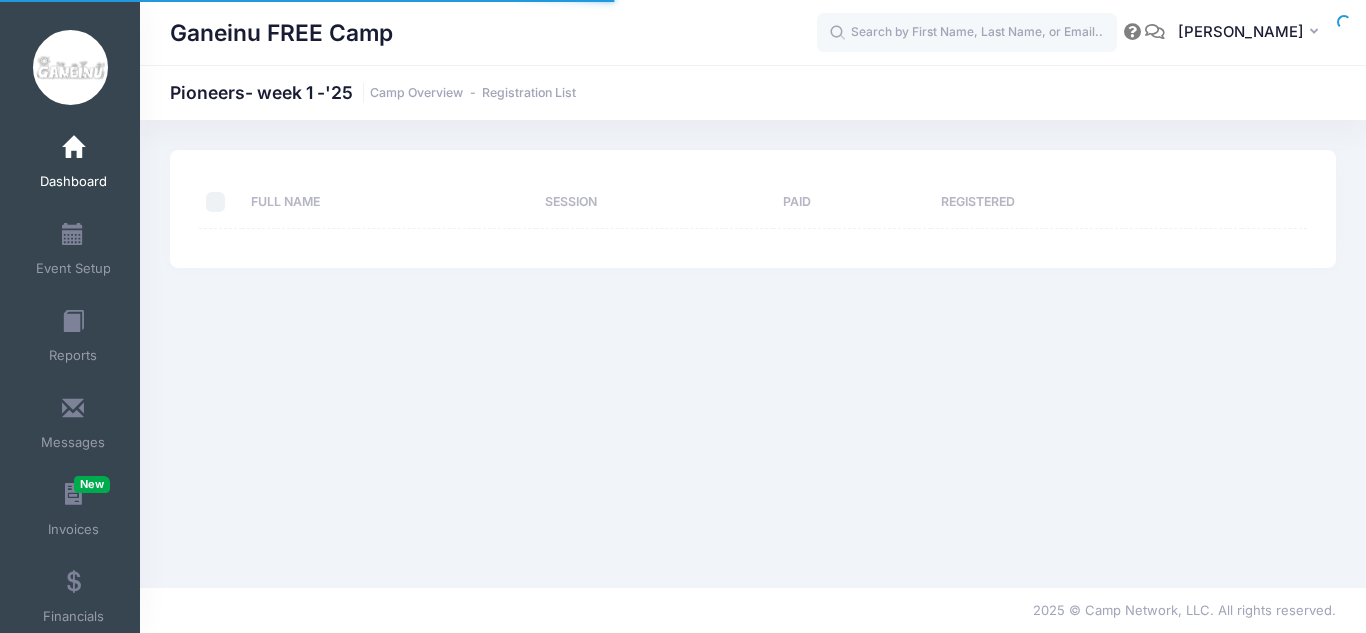 select on "10" 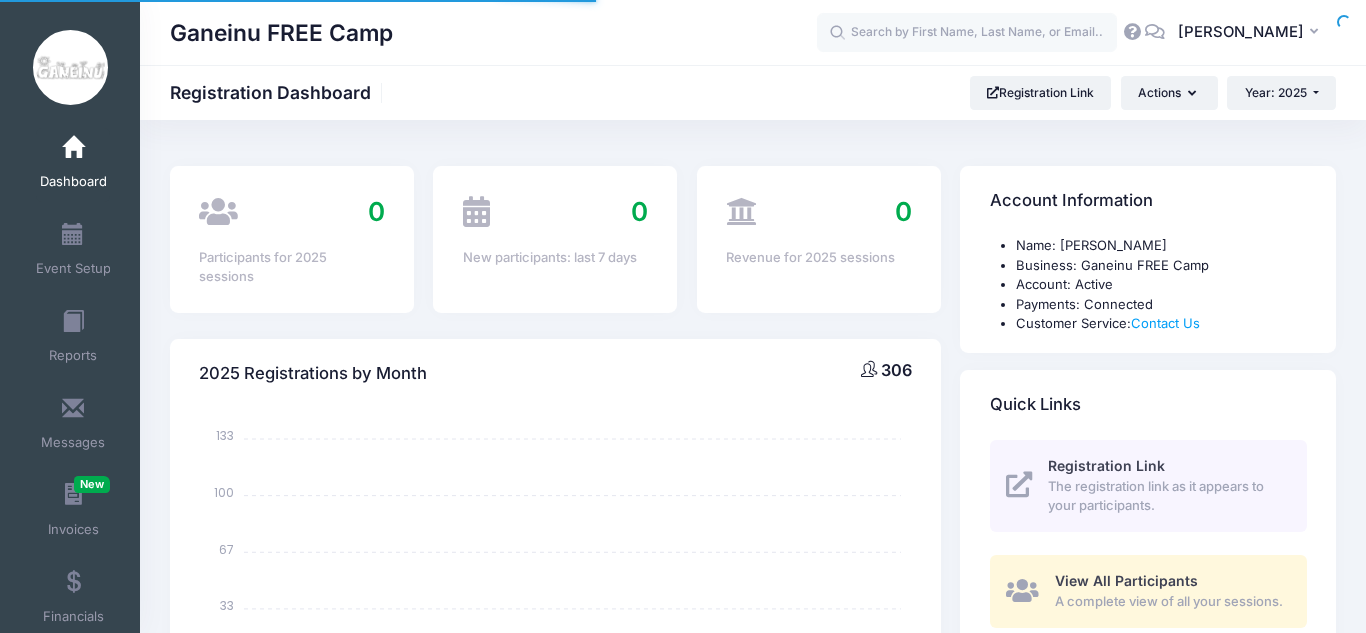 select 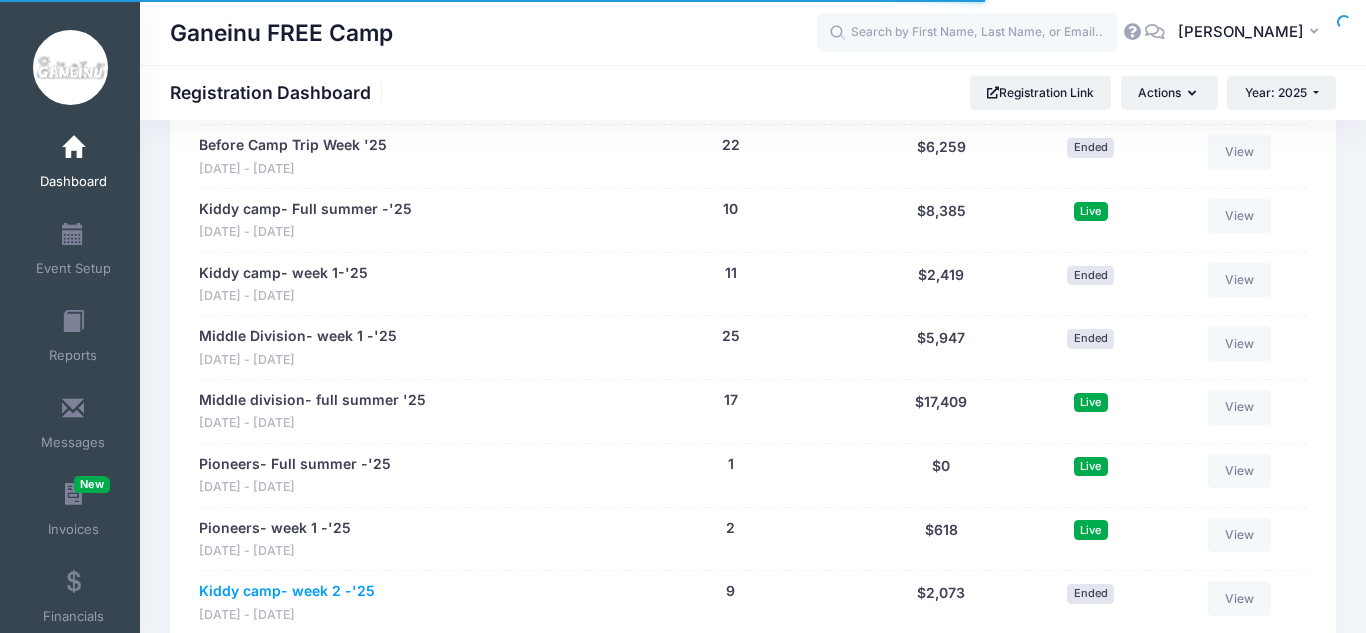 scroll, scrollTop: 0, scrollLeft: 0, axis: both 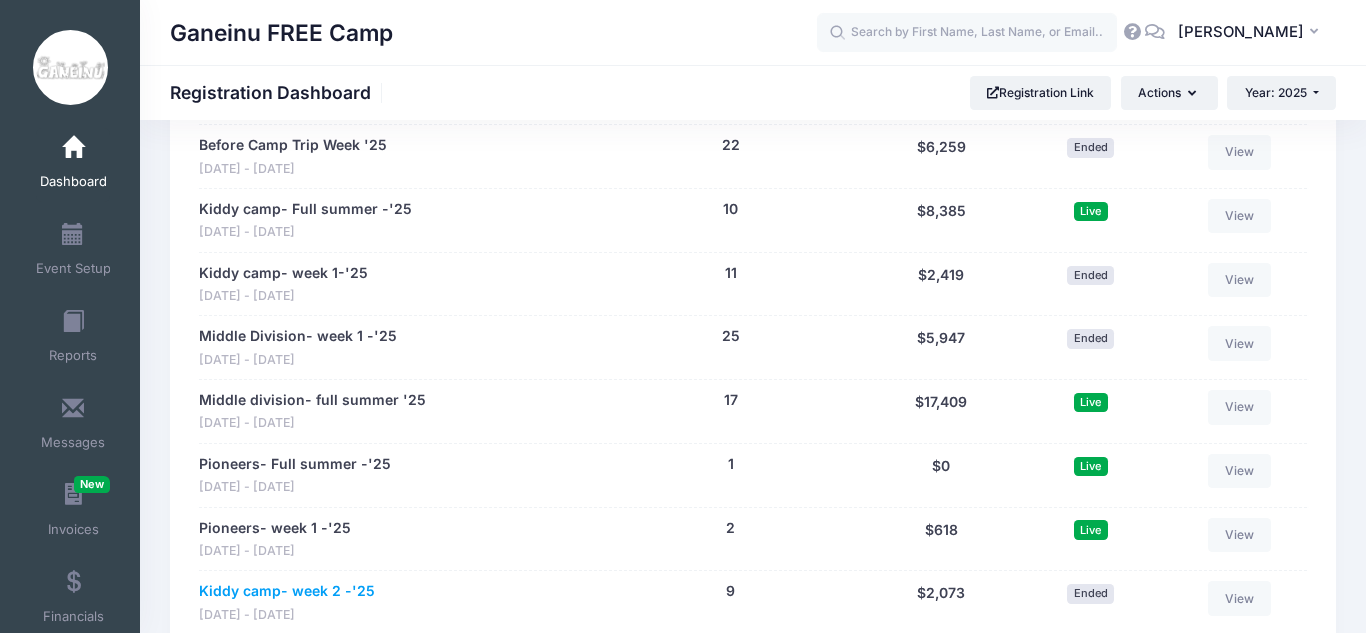 click on "Kiddy camp- week 2 -'25" at bounding box center (287, 591) 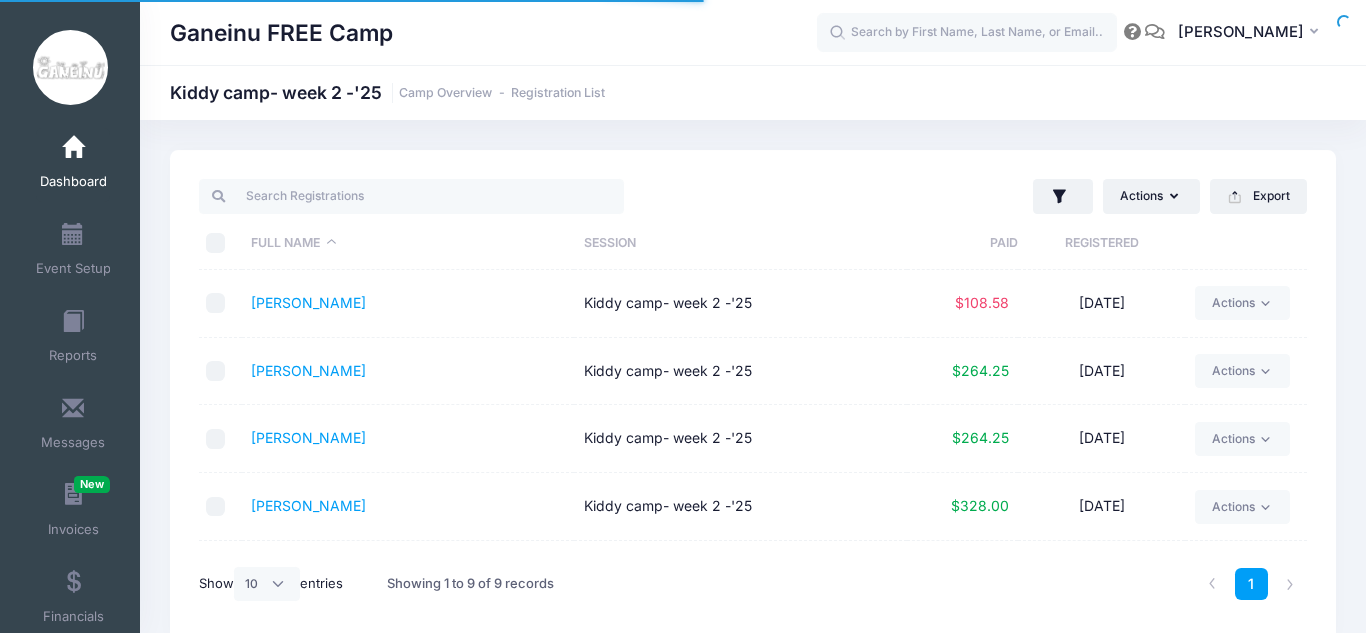 select on "10" 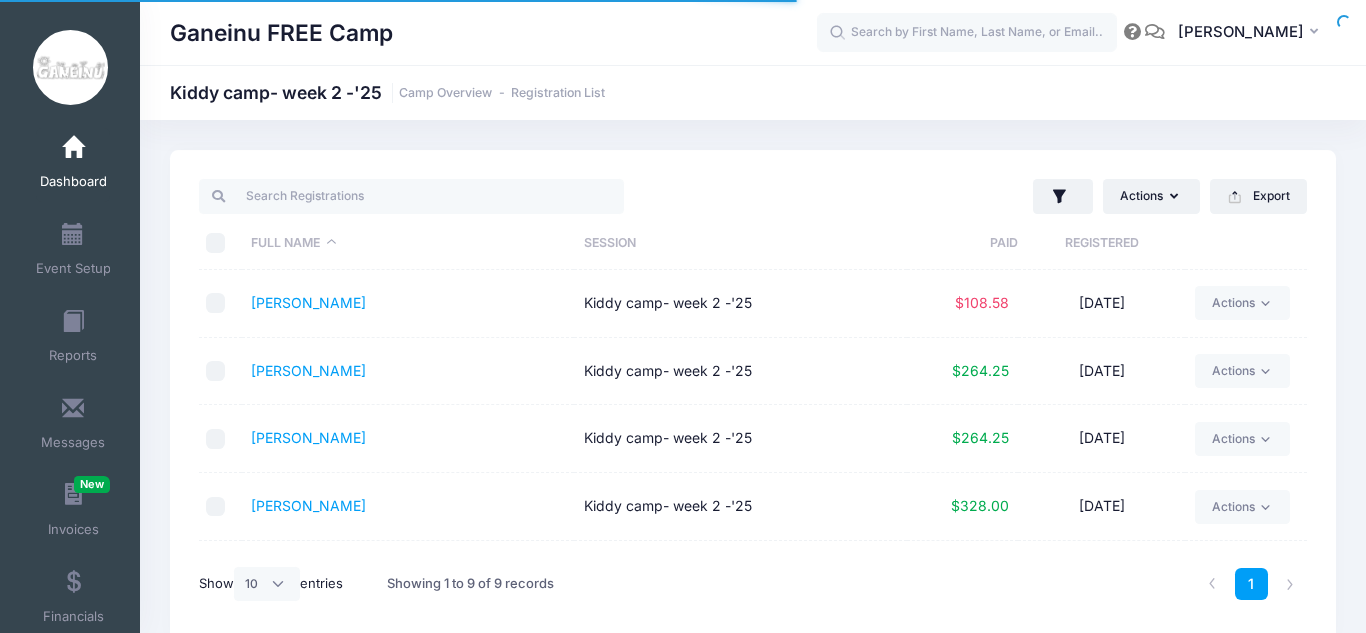 scroll, scrollTop: 0, scrollLeft: 0, axis: both 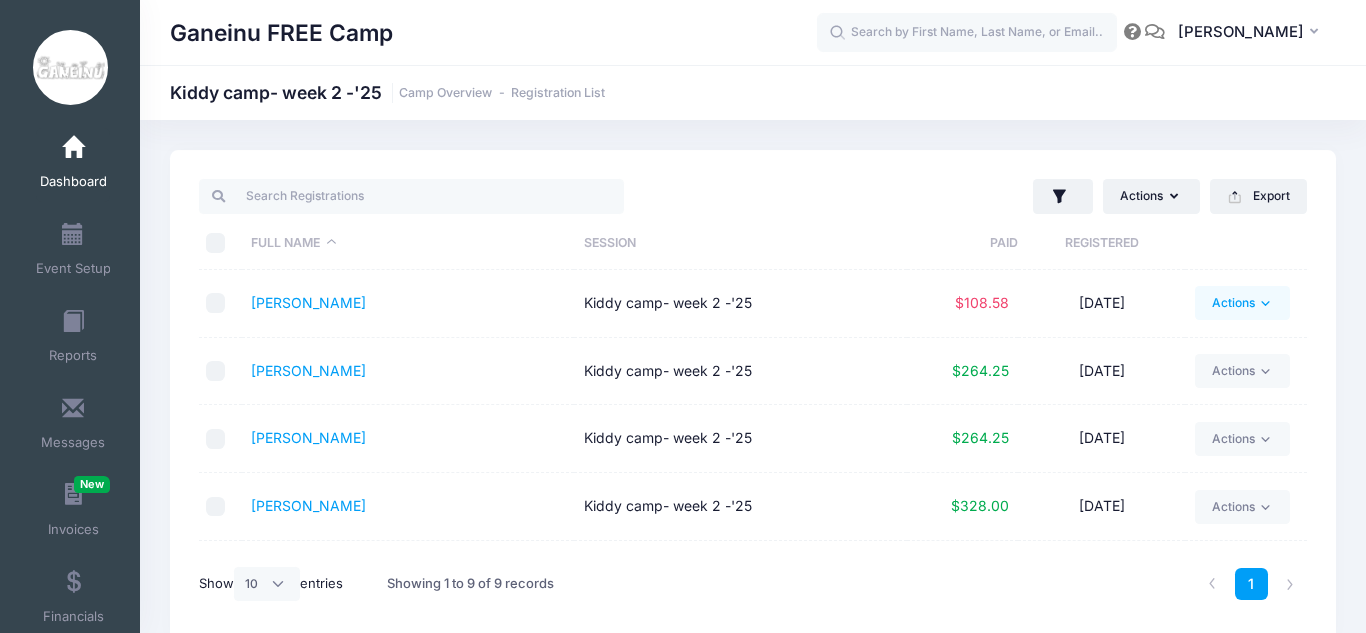 click 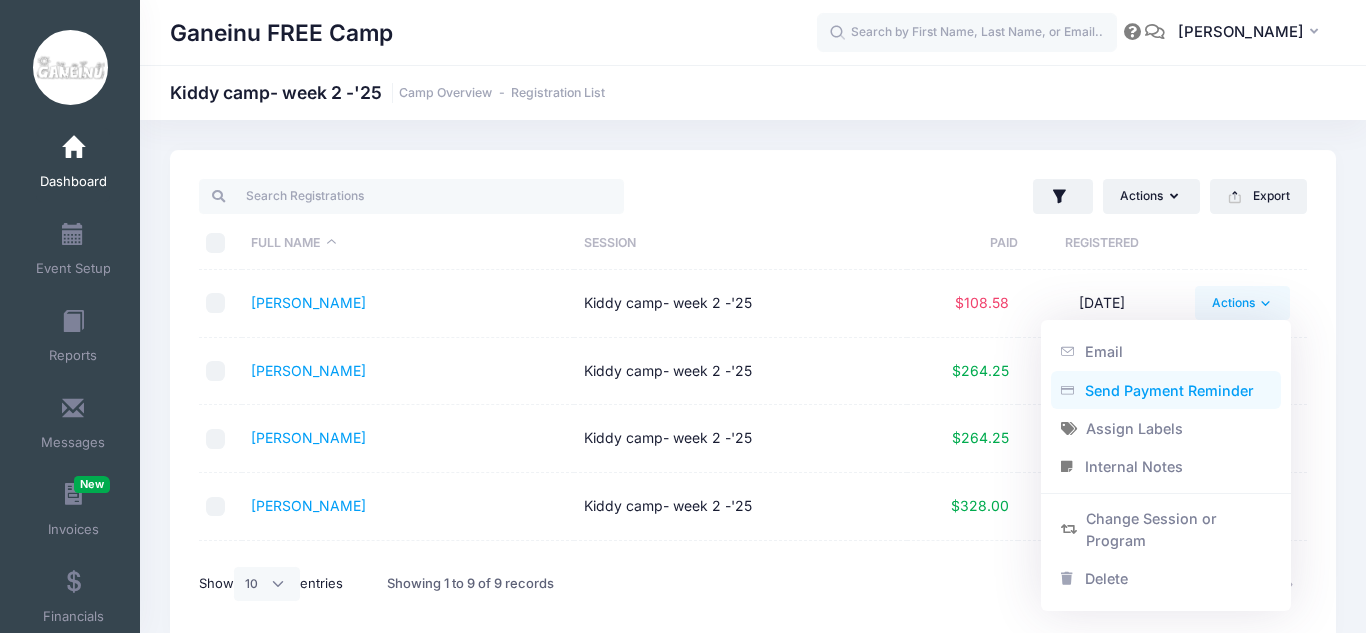 click on "Send Payment Reminder" at bounding box center (1166, 390) 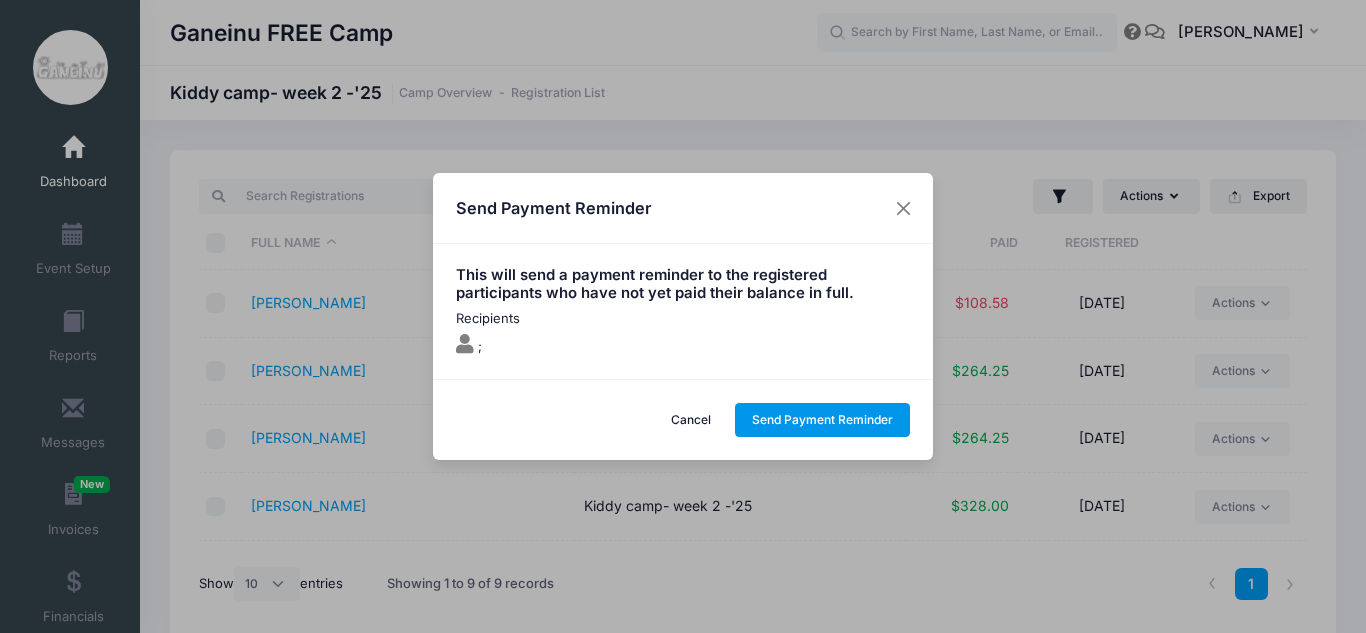 click on "Send Payment Reminder" at bounding box center (823, 420) 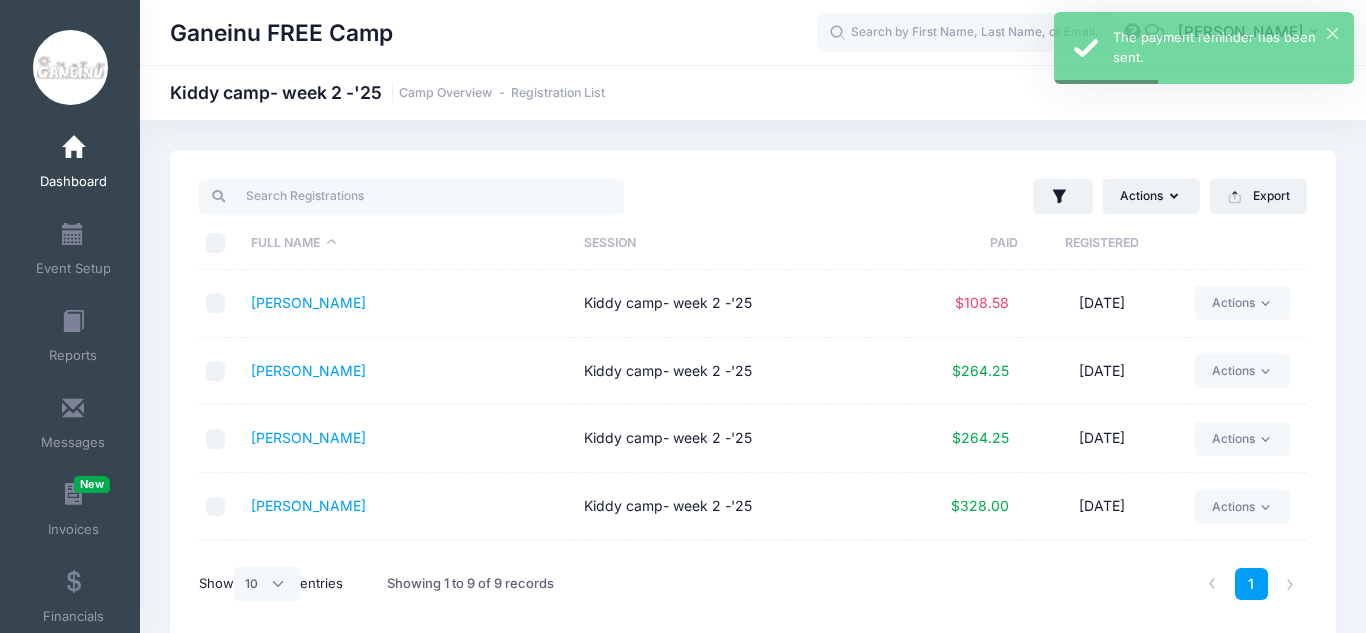 click on "Kiddy camp- week 2 -'25" at bounding box center [740, 575] 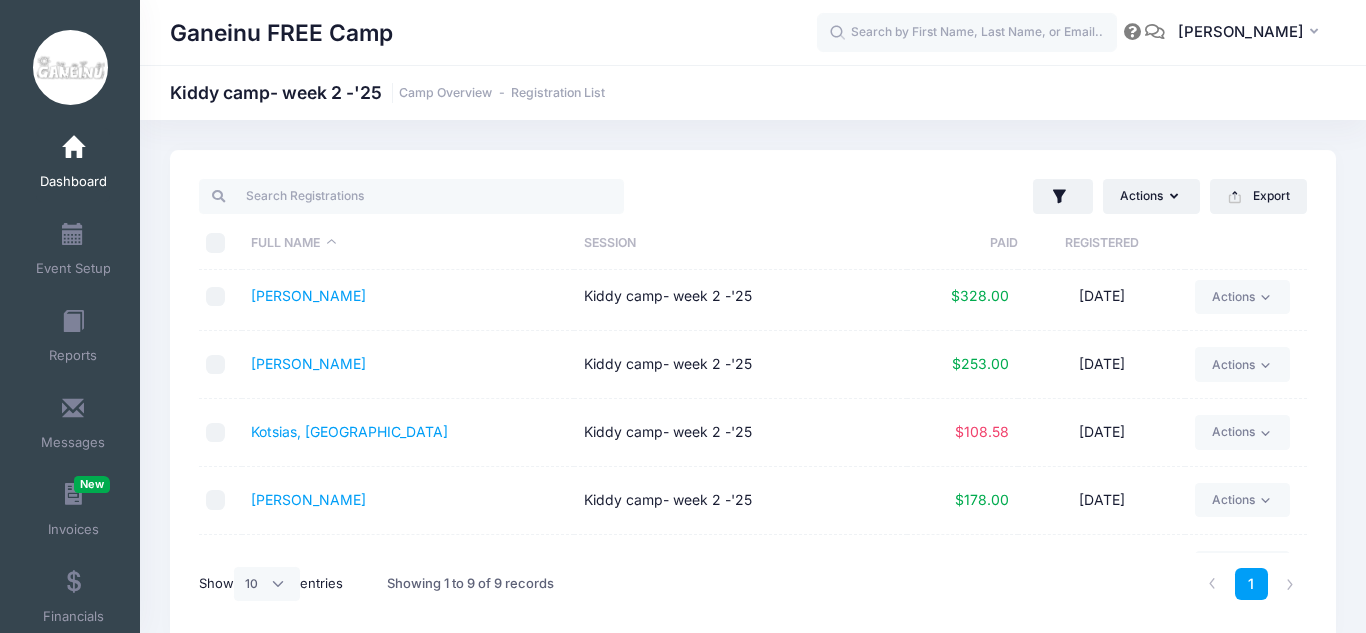 scroll, scrollTop: 320, scrollLeft: 0, axis: vertical 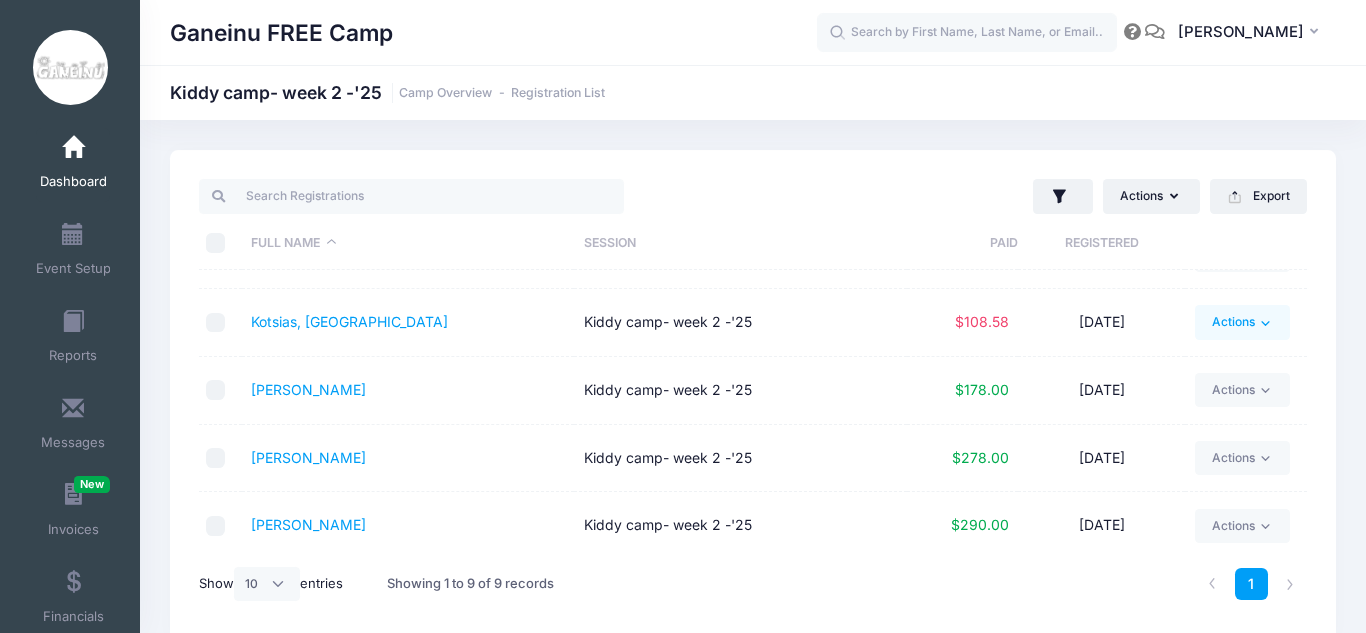 click on "Actions" at bounding box center (1242, 322) 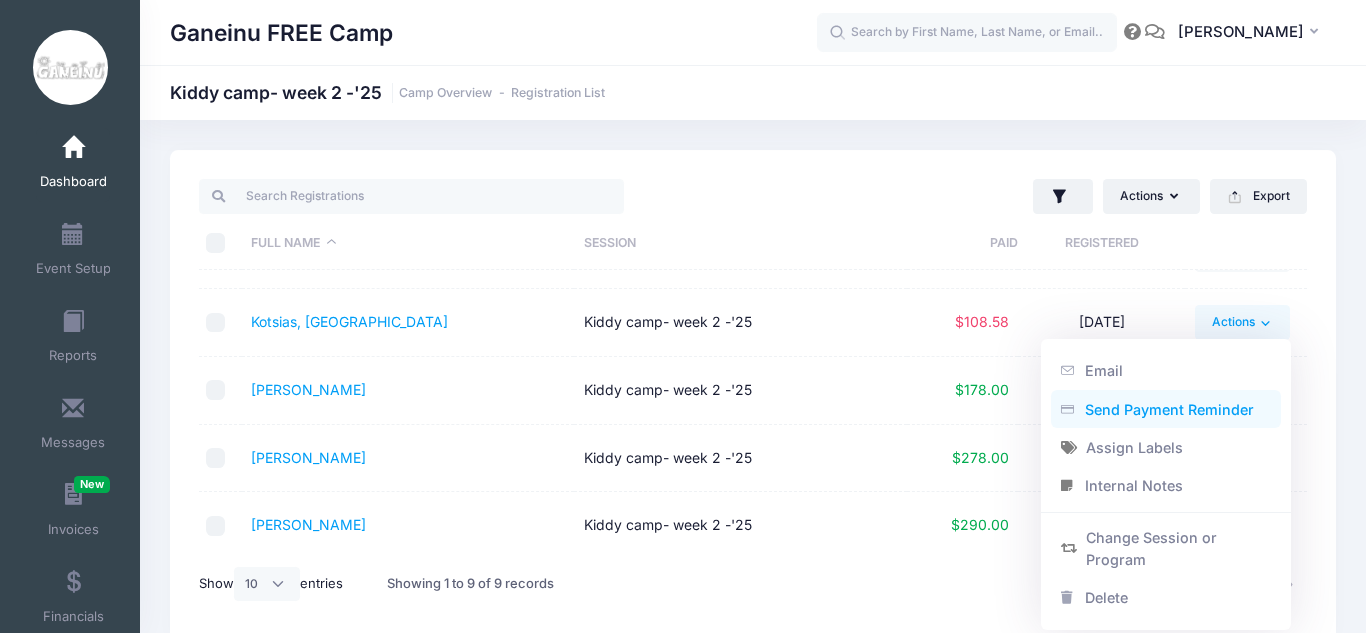 click on "Send Payment Reminder" at bounding box center [1166, 409] 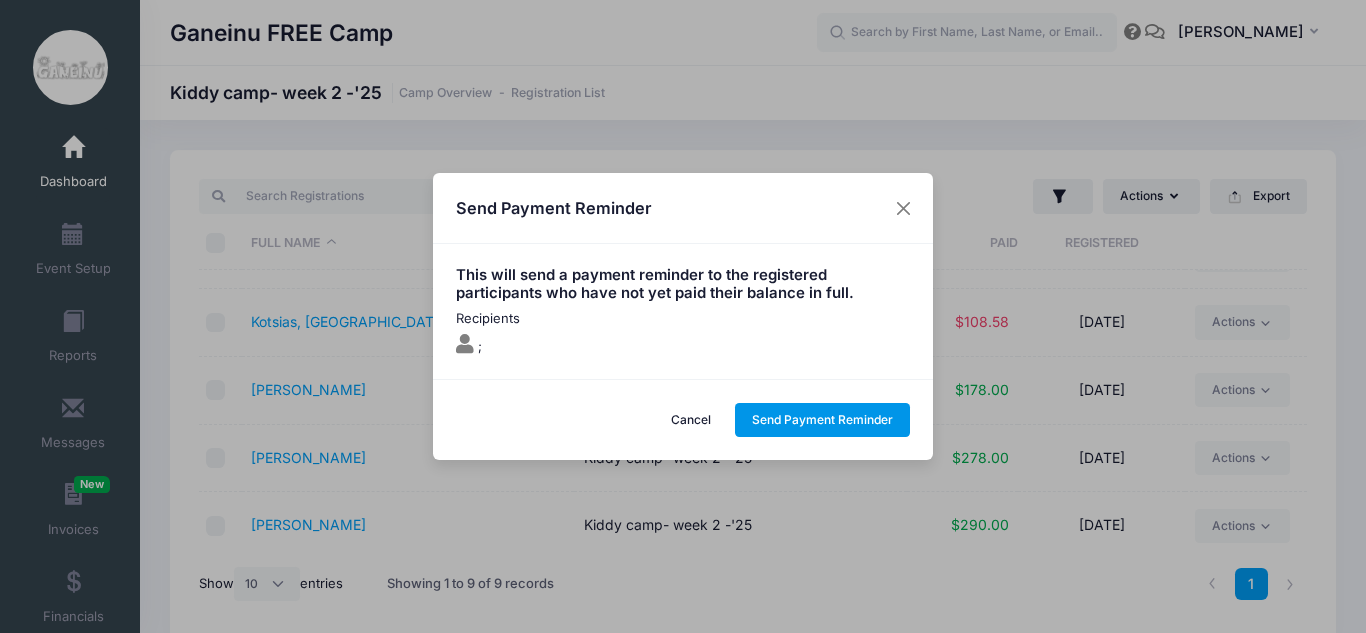 click on "Send Payment Reminder" at bounding box center (823, 420) 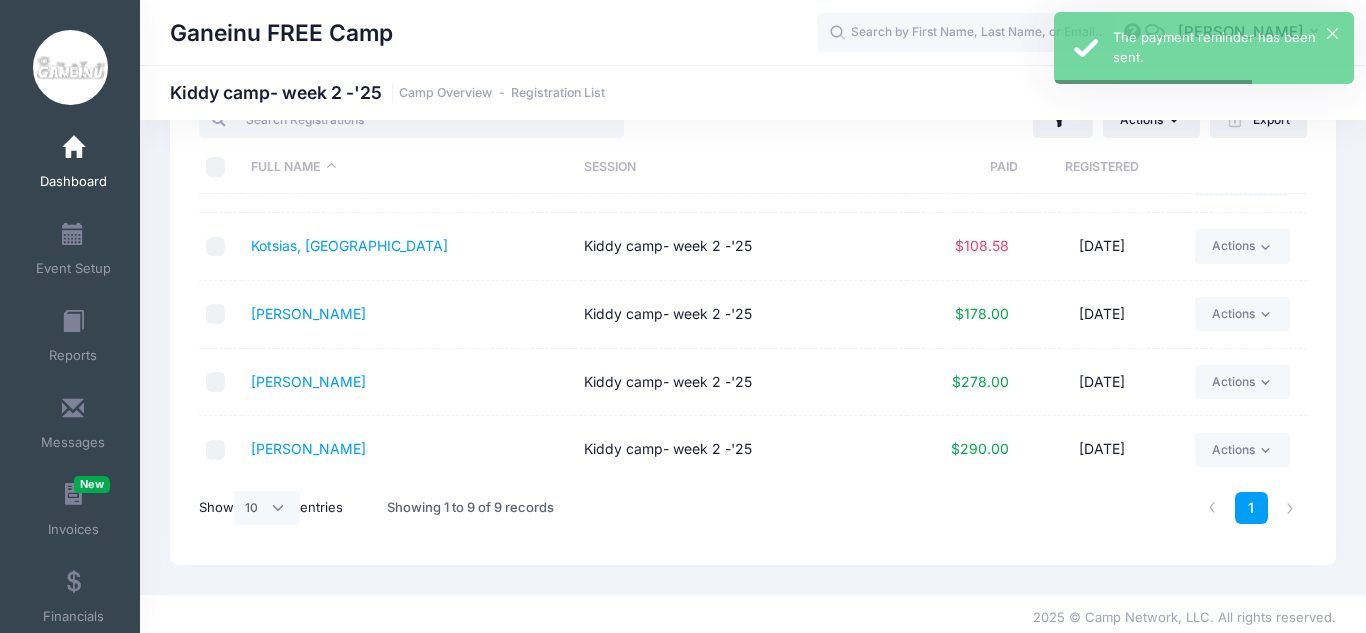 scroll, scrollTop: 80, scrollLeft: 0, axis: vertical 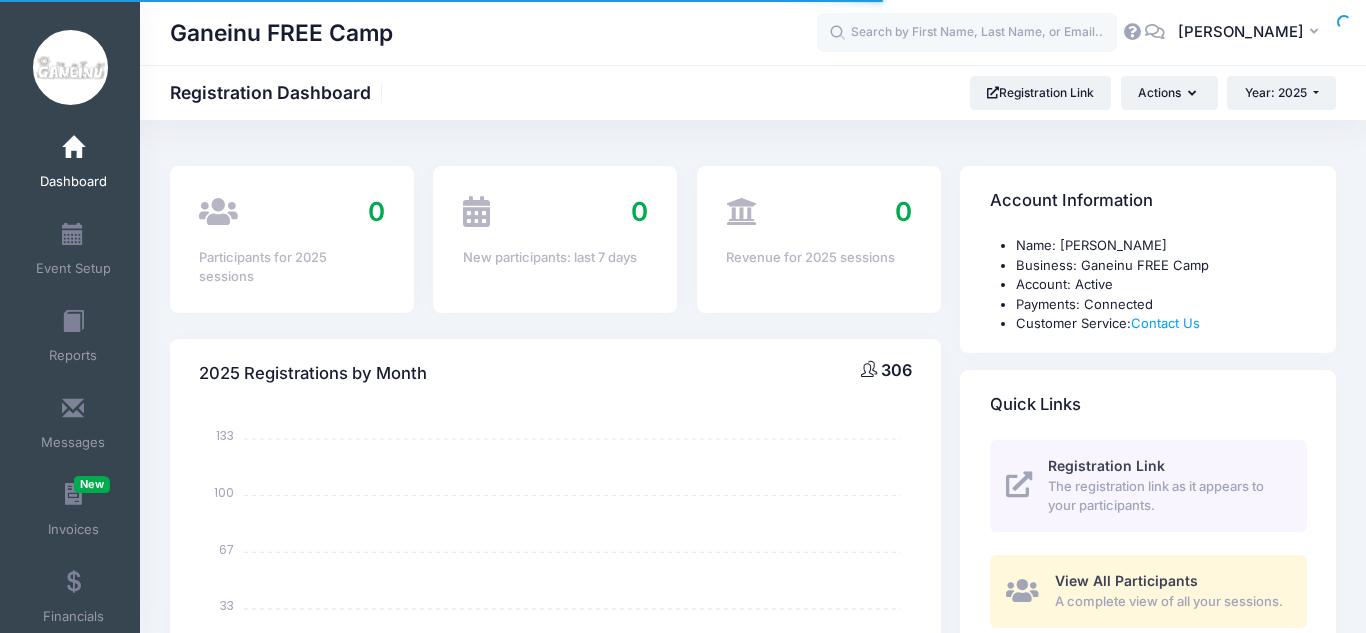 select 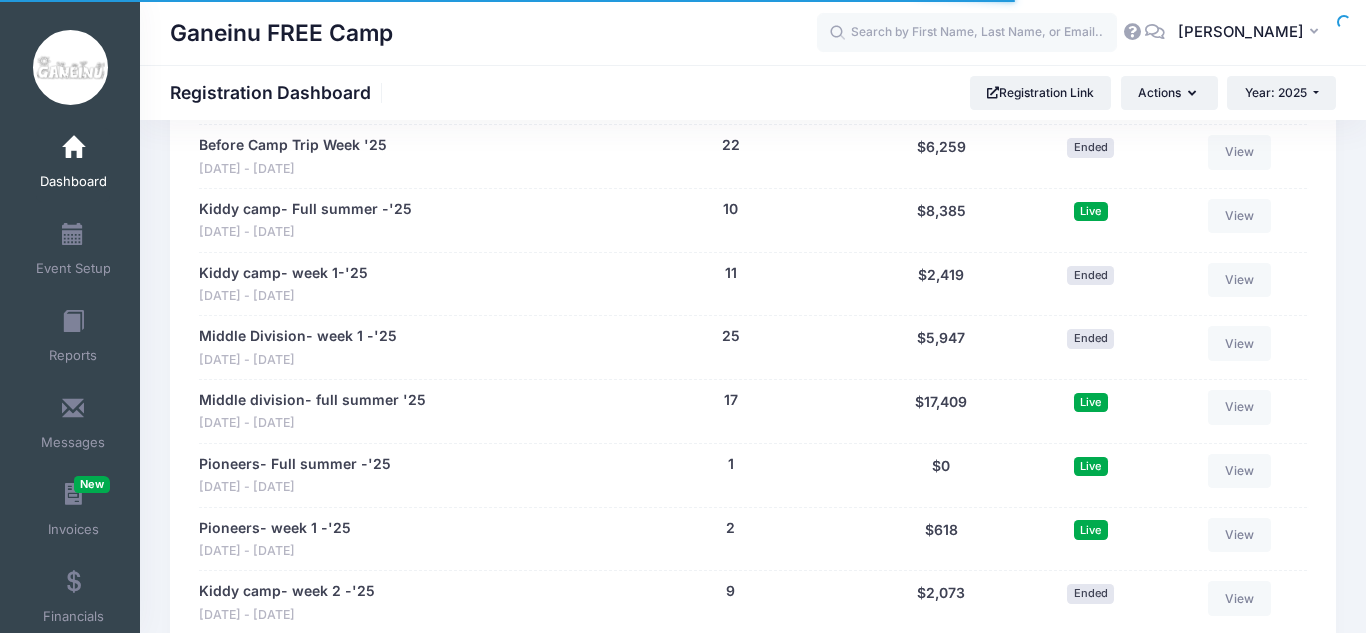 scroll, scrollTop: 1040, scrollLeft: 0, axis: vertical 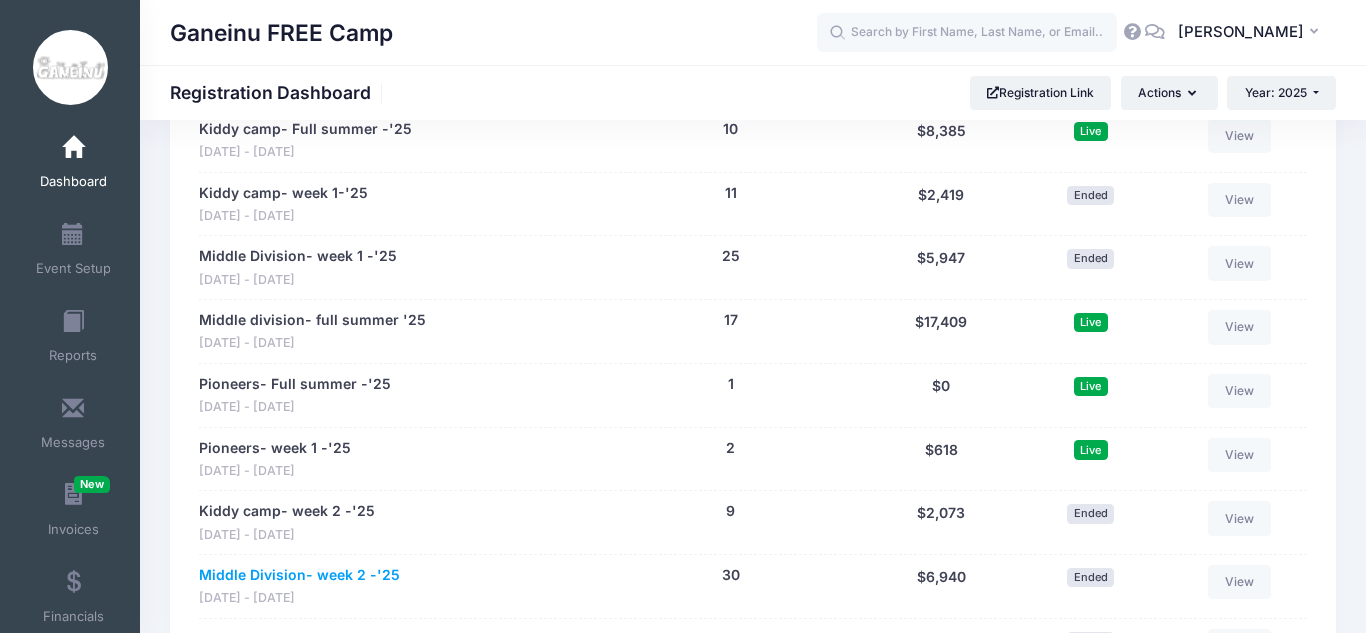 click on "Middle Division- week 2 -'25" at bounding box center [299, 575] 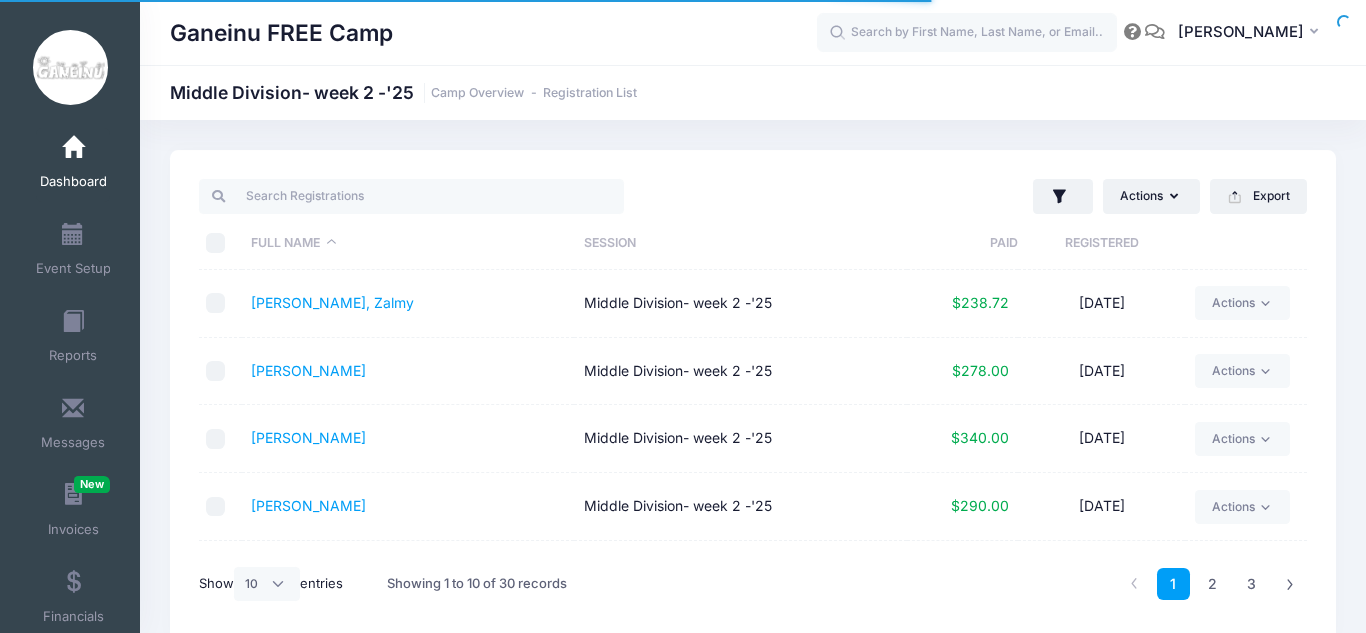 select on "10" 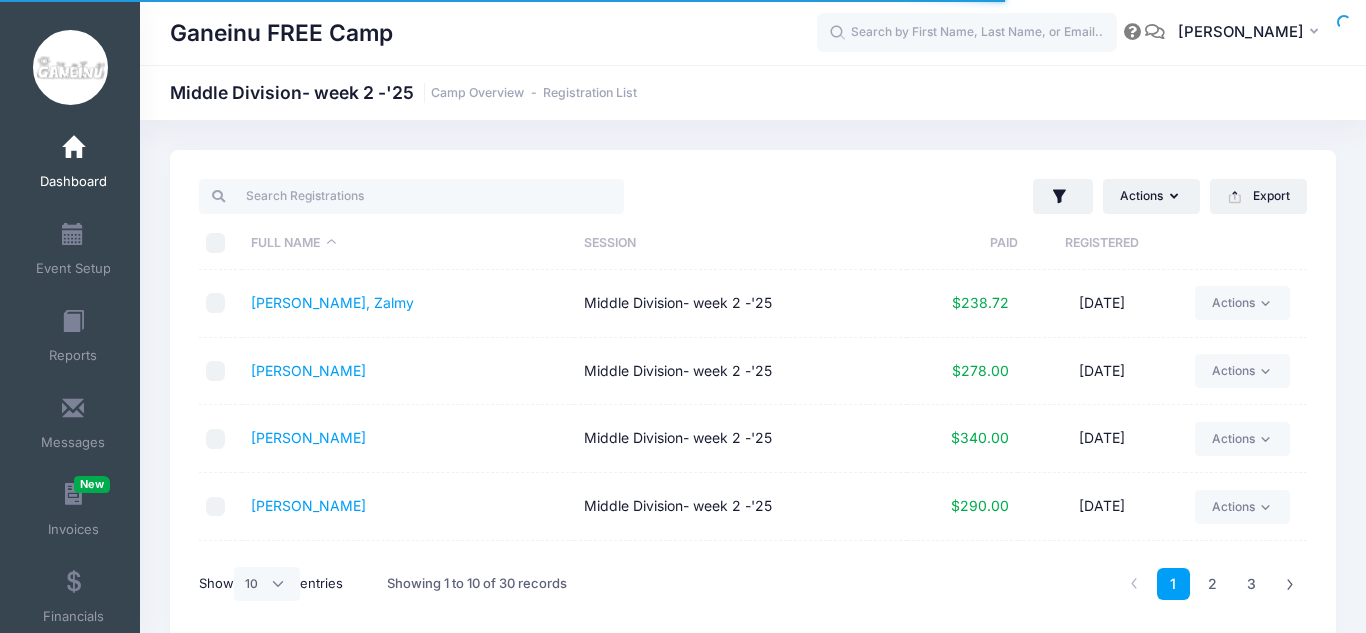 scroll, scrollTop: 0, scrollLeft: 0, axis: both 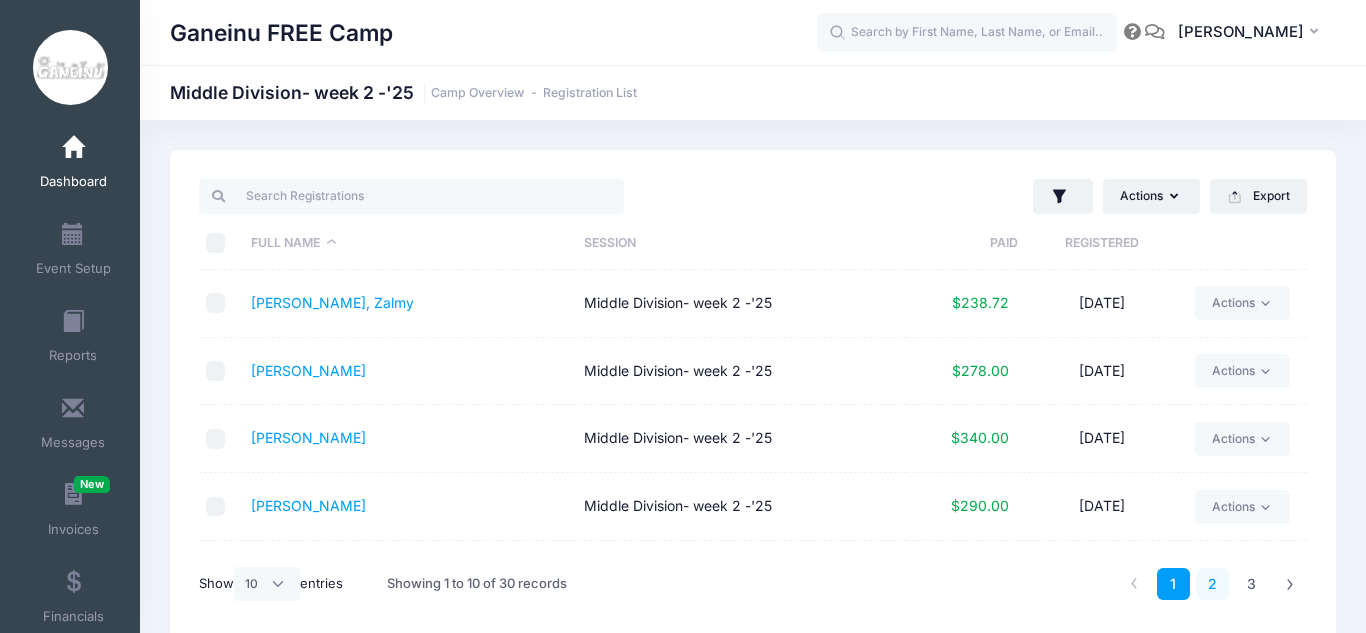 click on "2" at bounding box center [1212, 584] 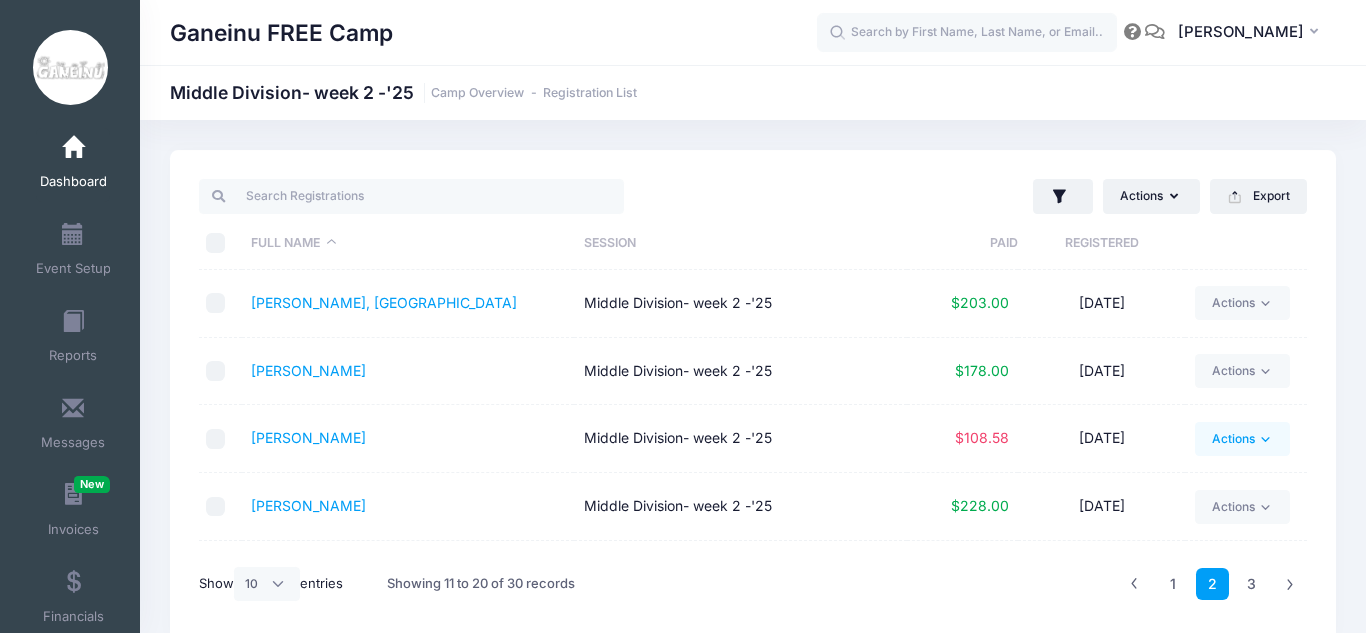 click on "Actions" at bounding box center [1242, 439] 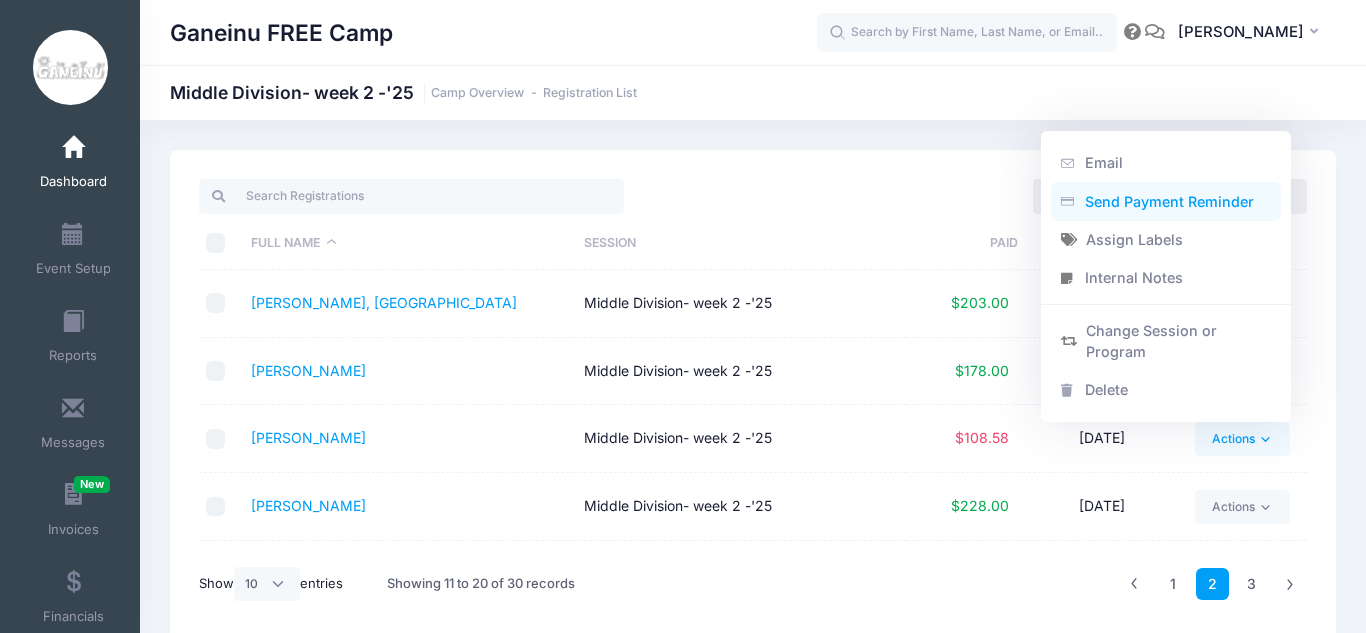 click on "Send Payment Reminder" at bounding box center [1166, 201] 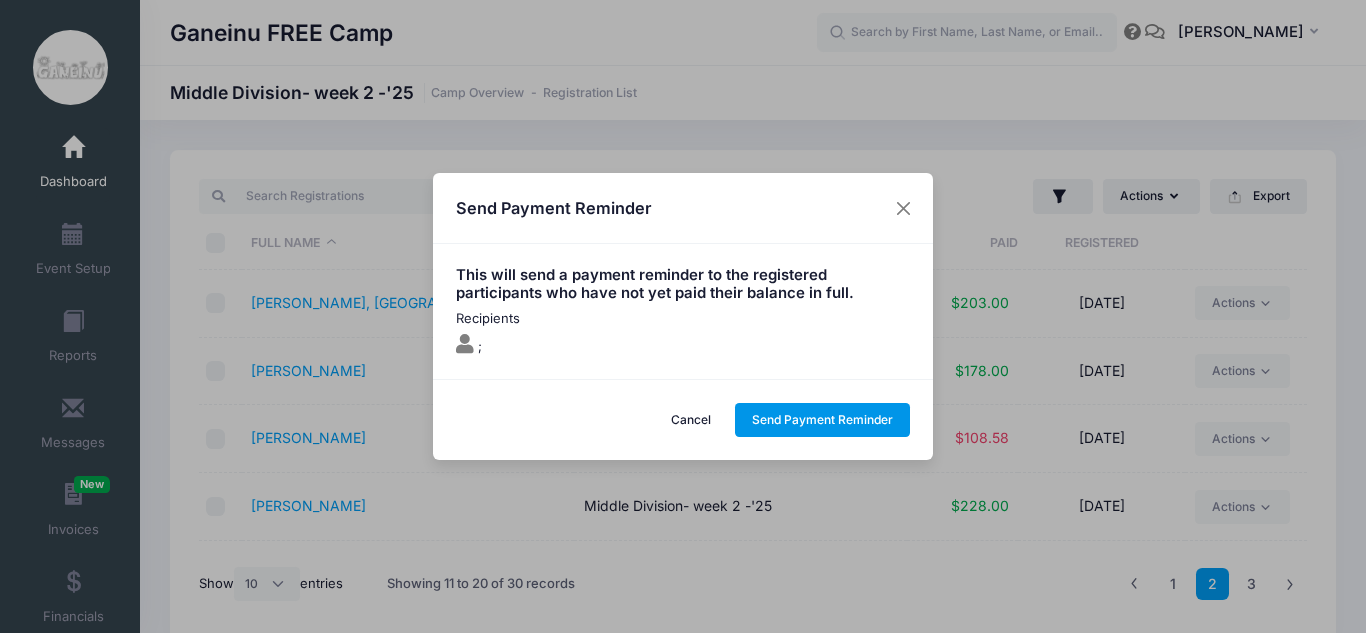 click on "Send Payment Reminder" at bounding box center (823, 420) 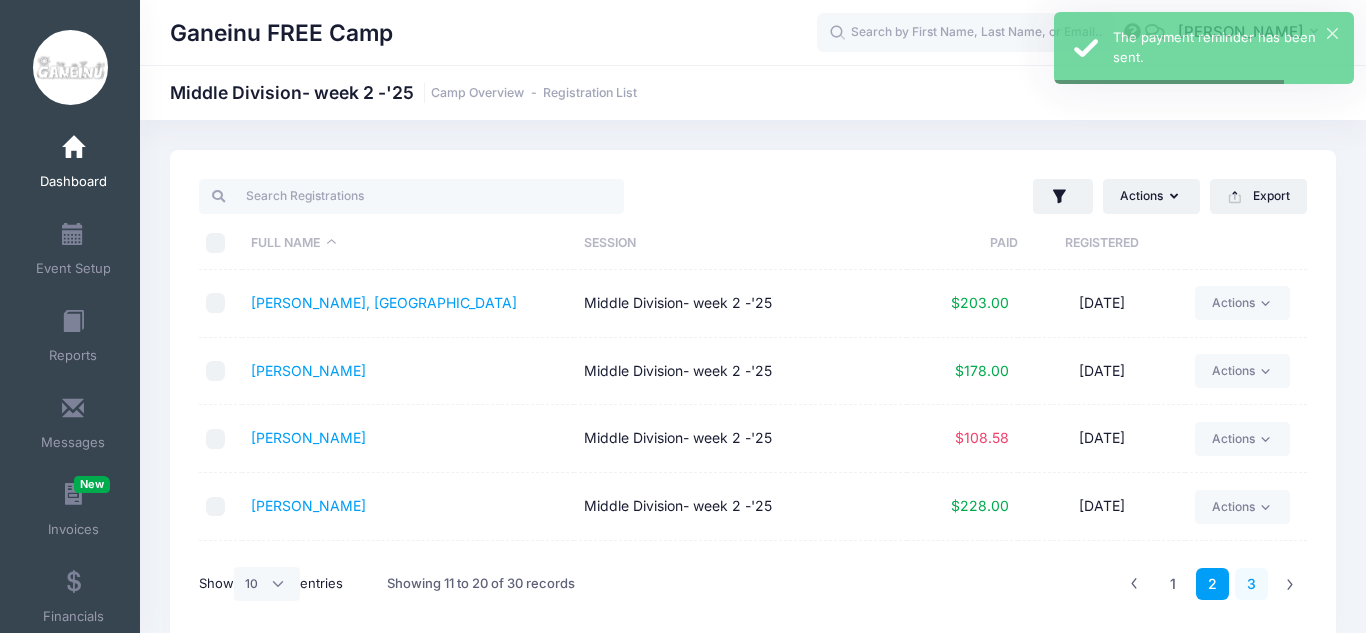 click on "3" at bounding box center (1251, 584) 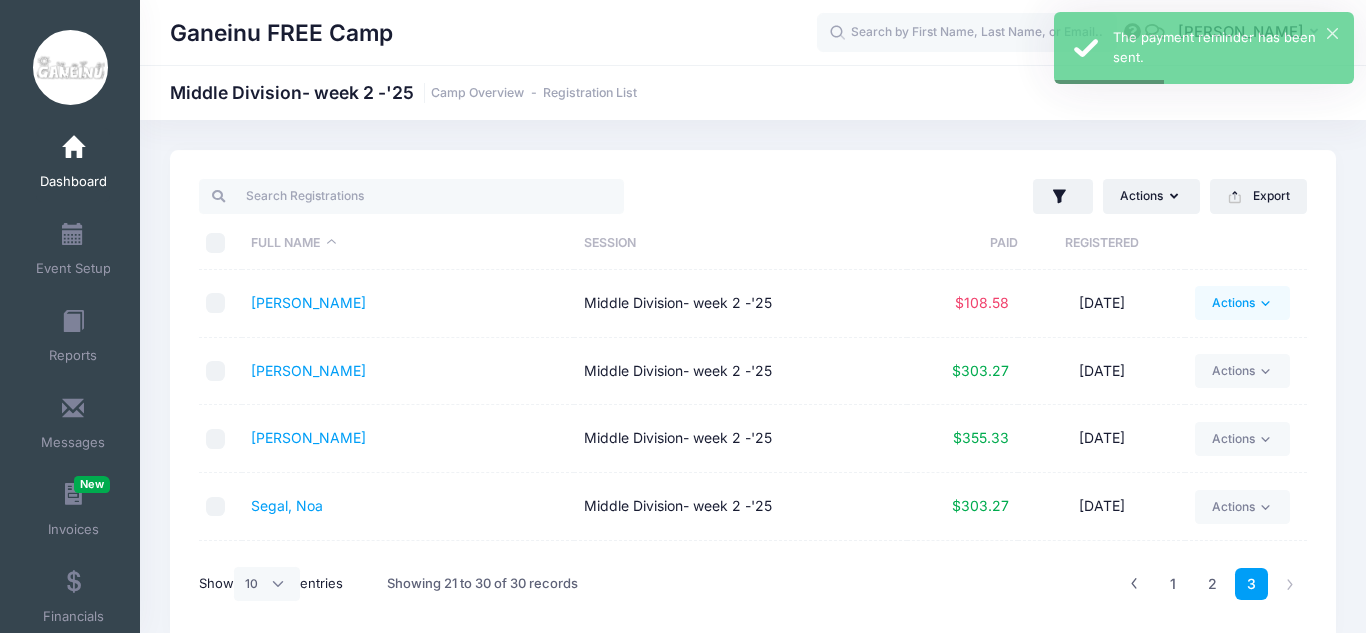 click on "Actions" at bounding box center [1242, 303] 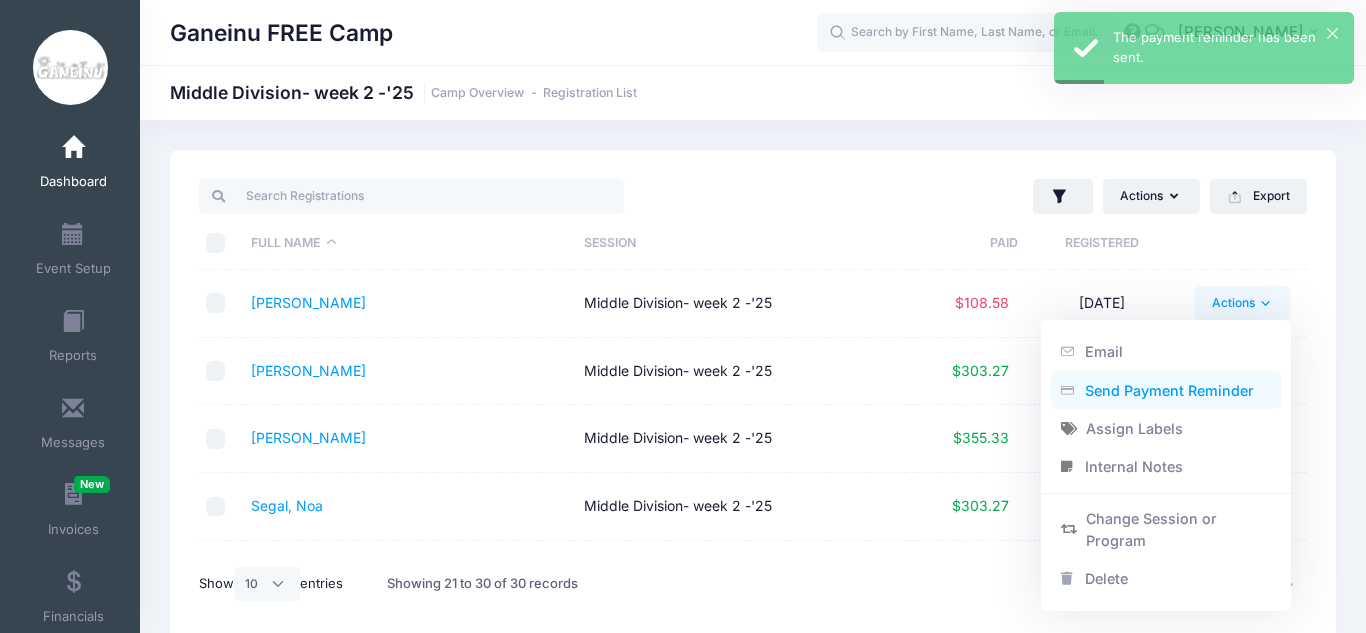 click on "Send Payment Reminder" at bounding box center [1166, 390] 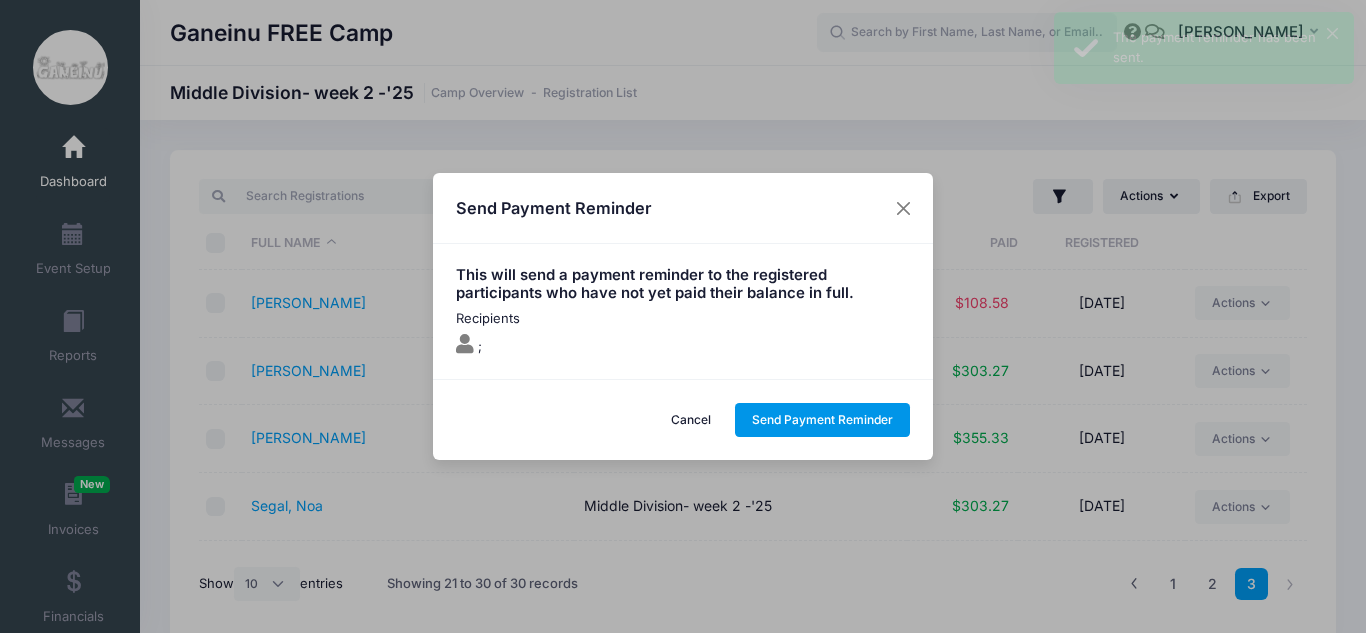 click on "Send Payment Reminder" at bounding box center [823, 420] 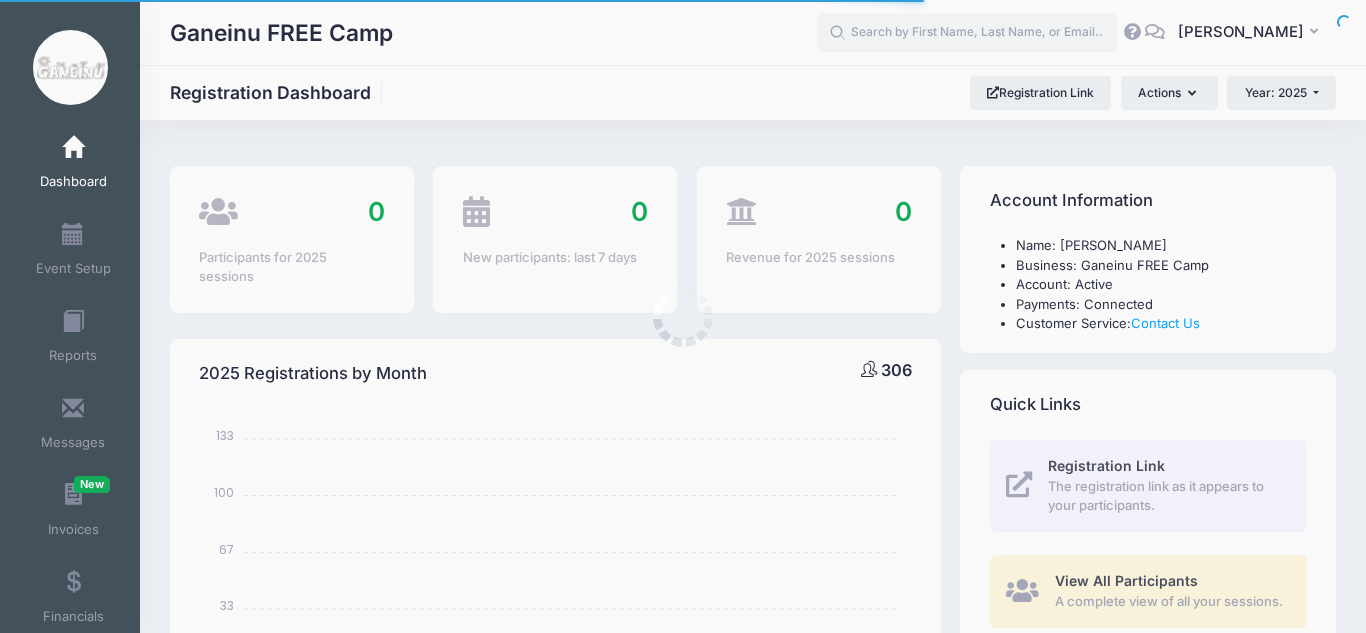 select 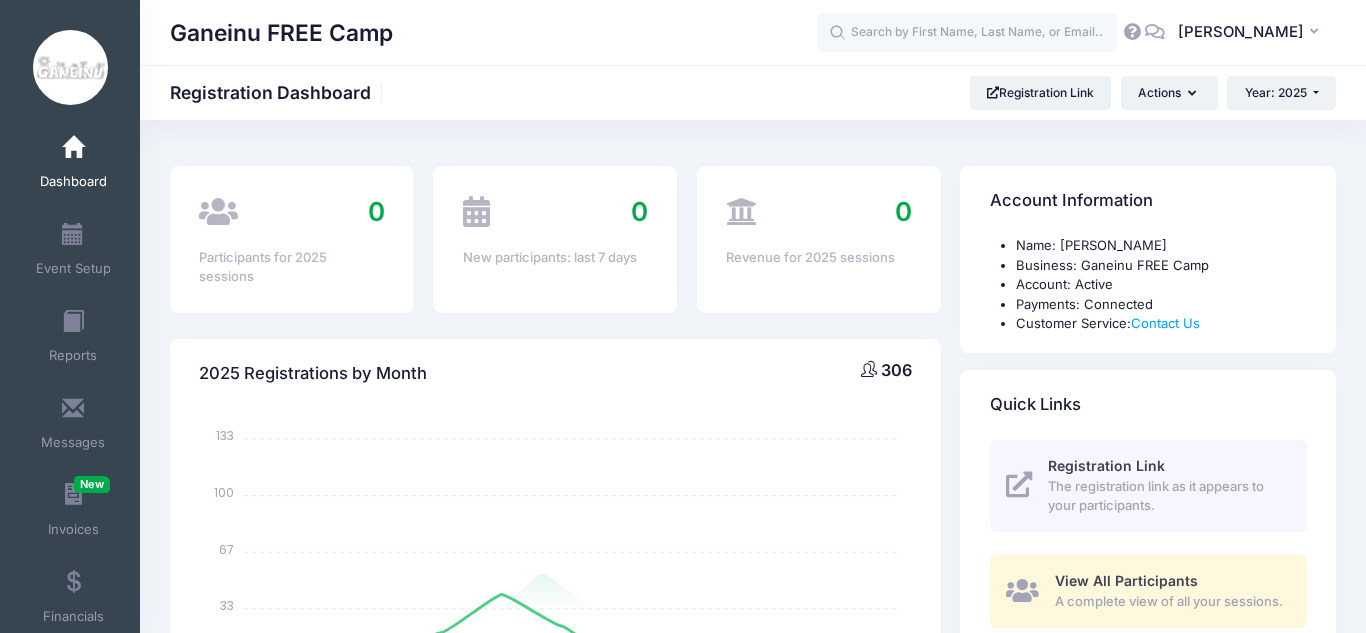 scroll, scrollTop: 2866, scrollLeft: 0, axis: vertical 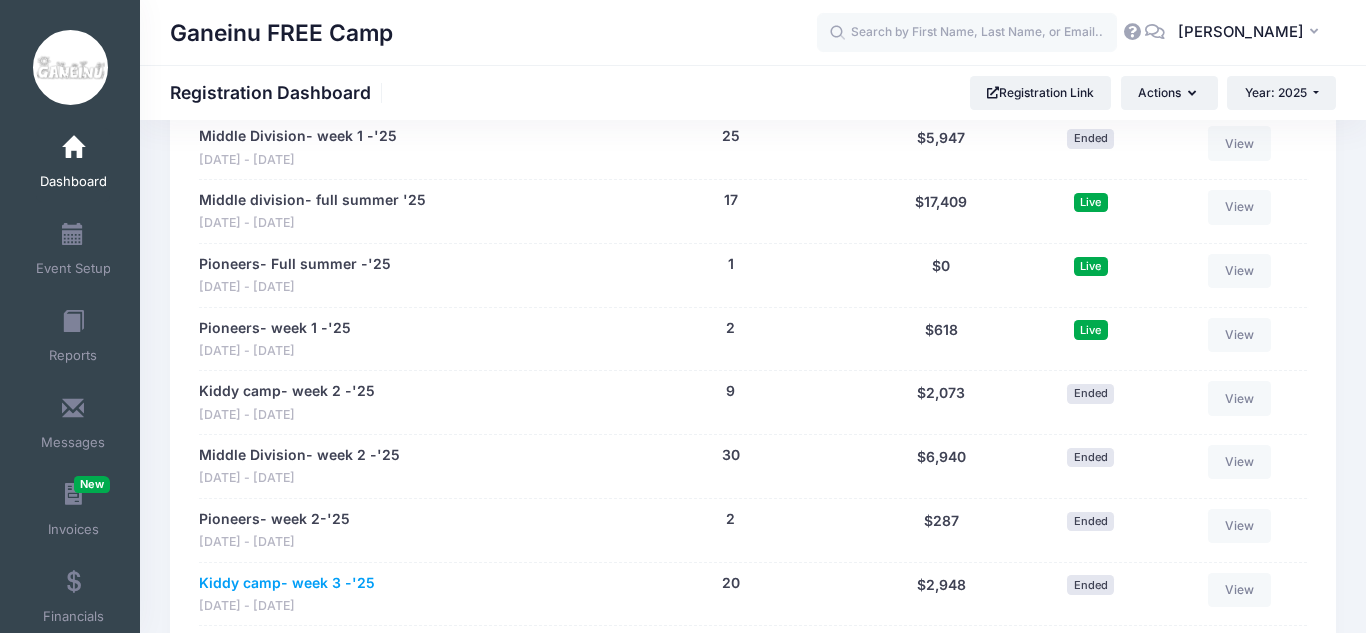 click on "Kiddy camp- week 3 -'25" at bounding box center [287, 583] 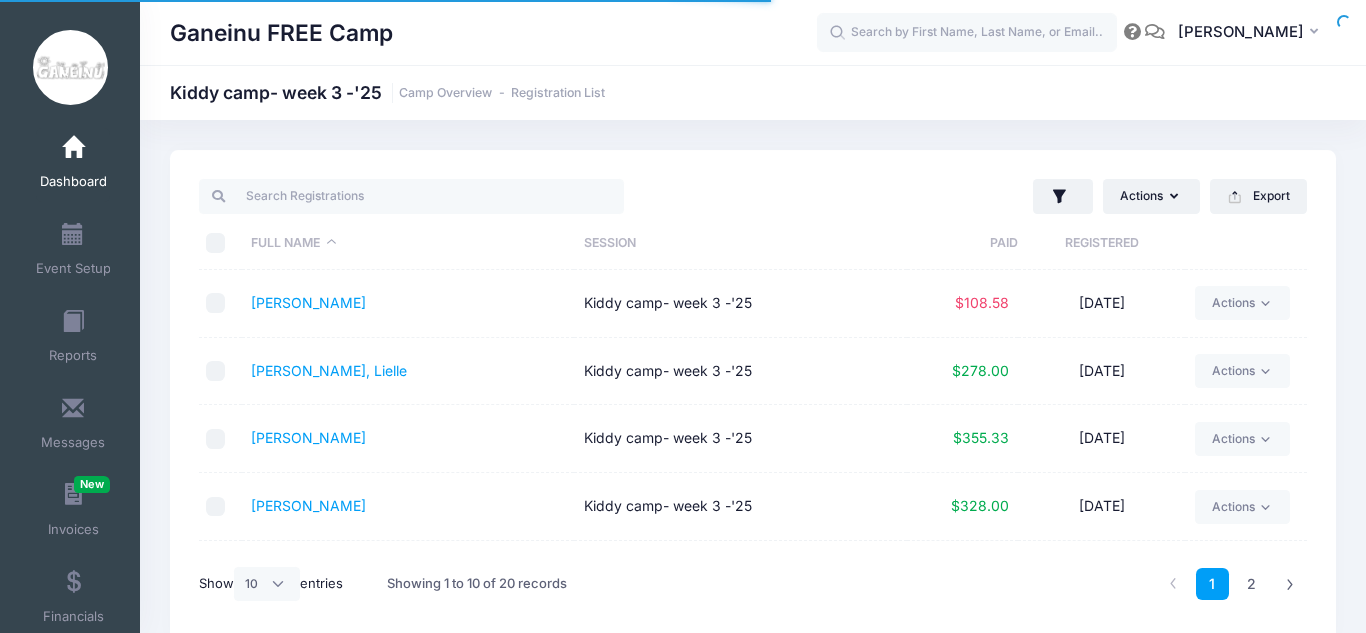 select on "10" 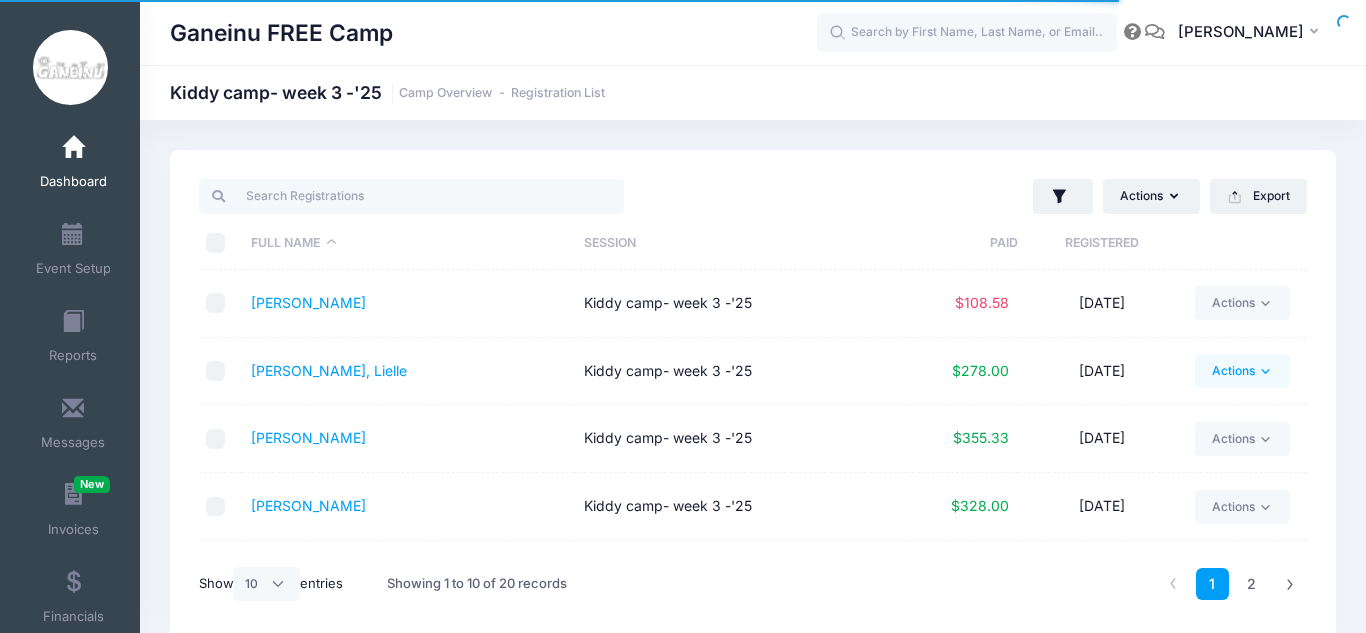 scroll, scrollTop: 0, scrollLeft: 0, axis: both 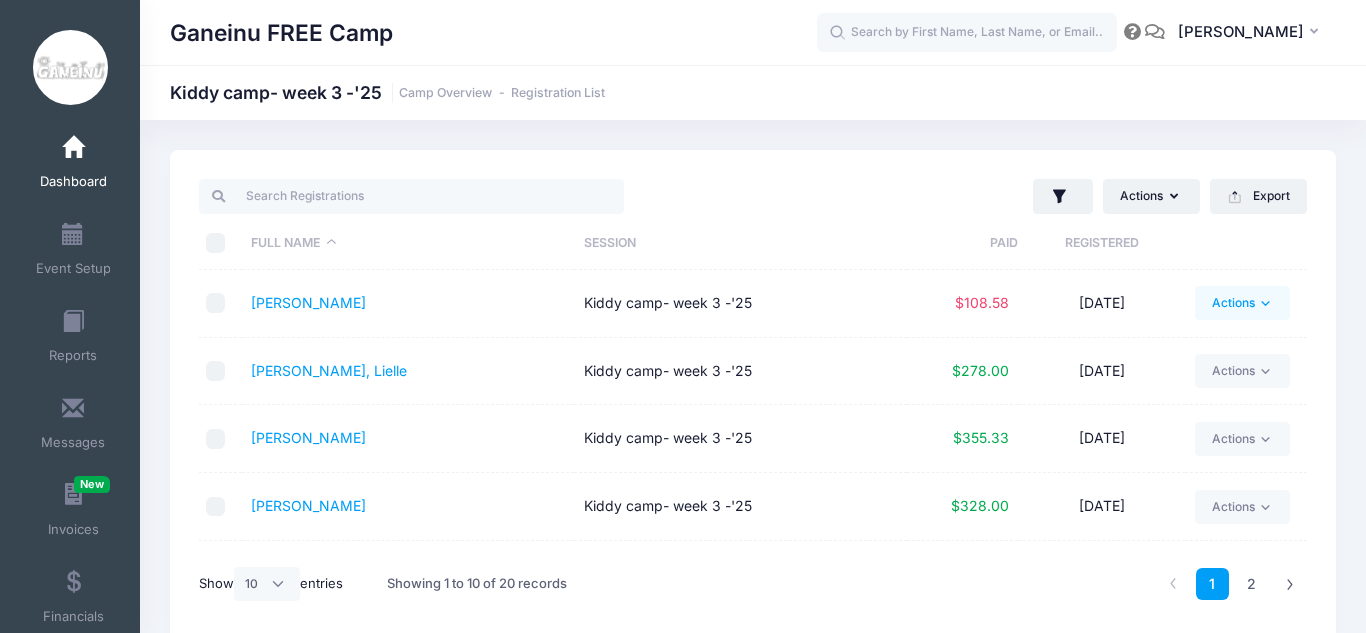 click 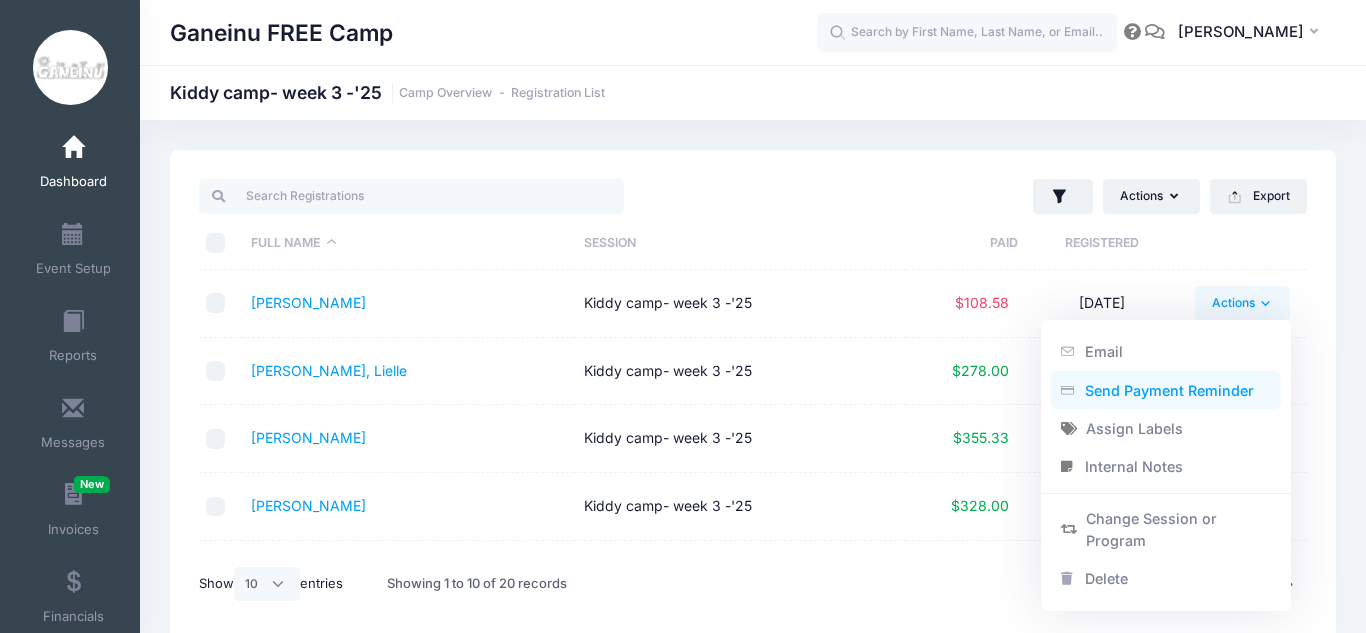 click on "Send Payment Reminder" at bounding box center (1166, 390) 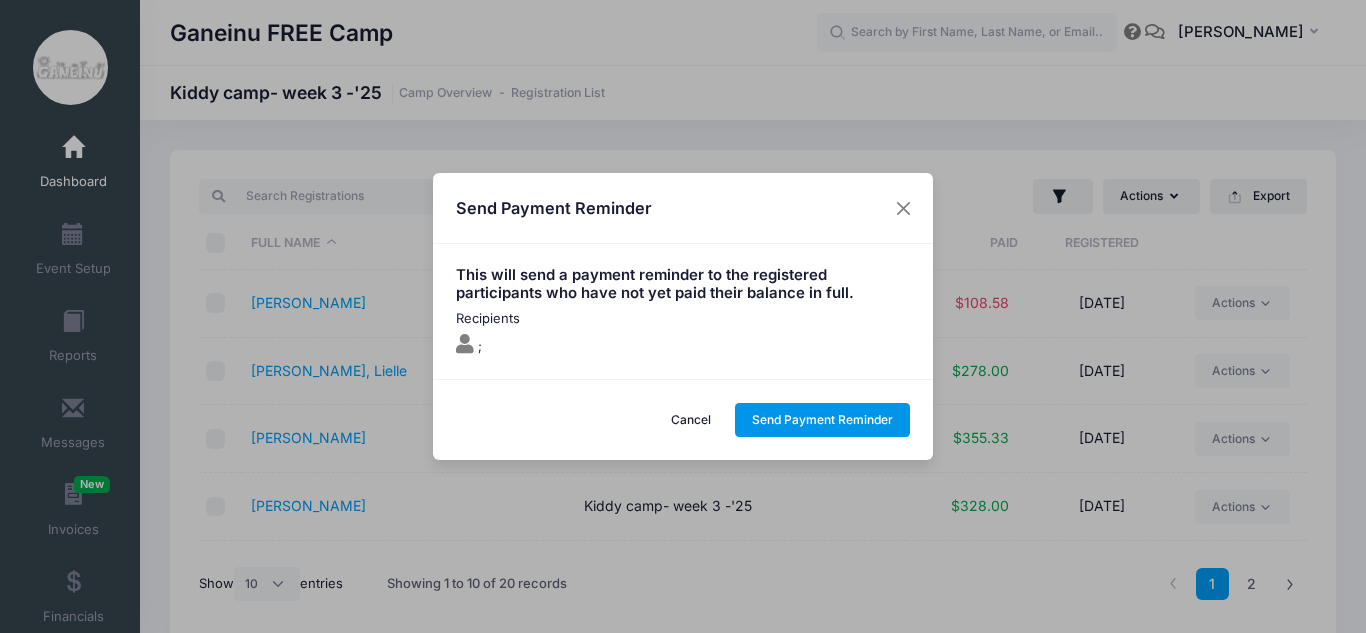 click on "Send Payment Reminder" at bounding box center [823, 420] 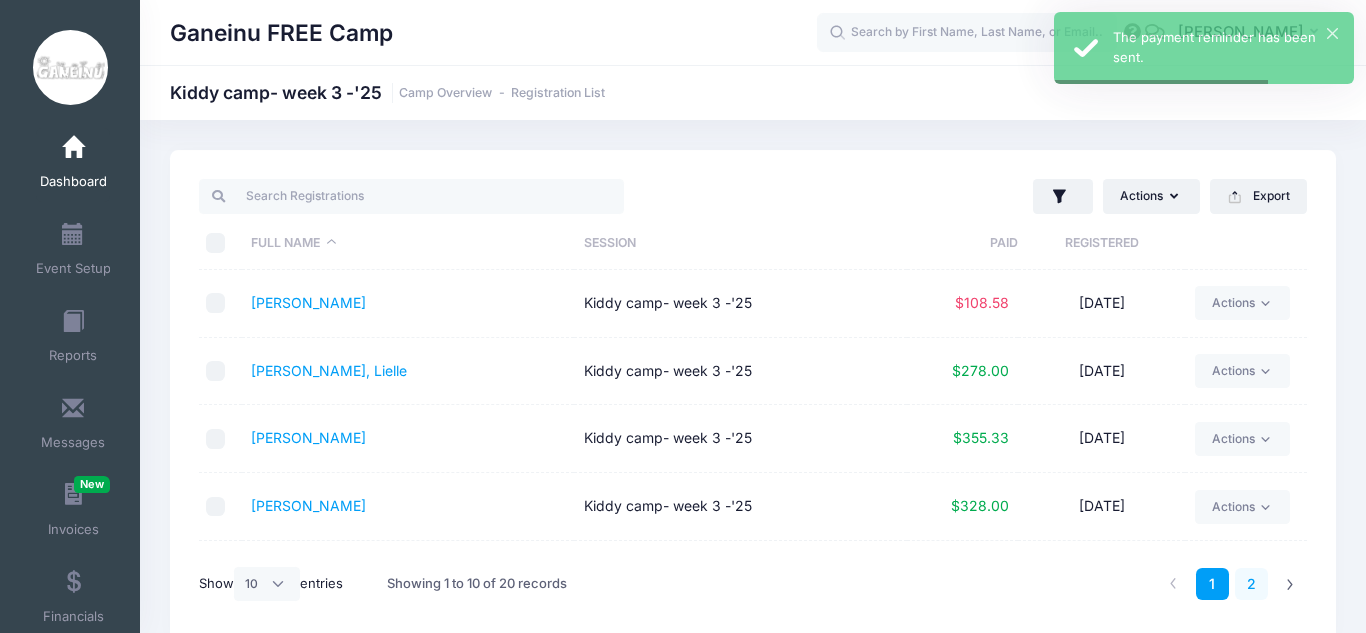 click on "2" at bounding box center [1251, 584] 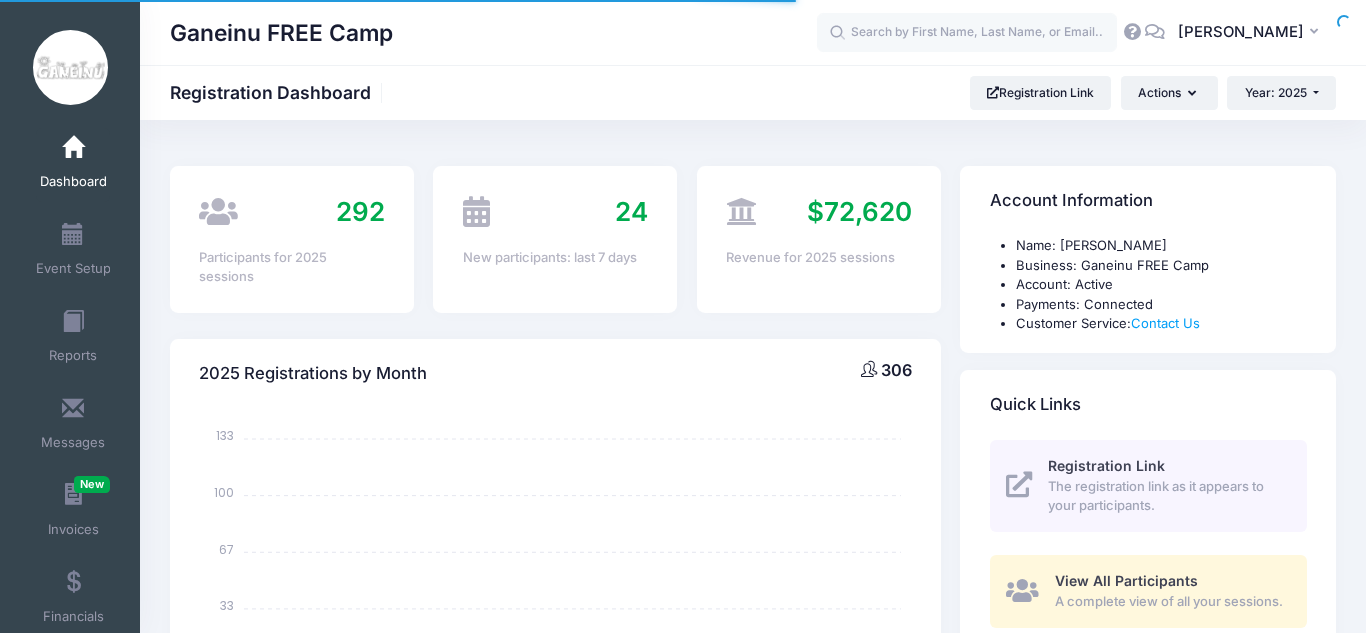 select 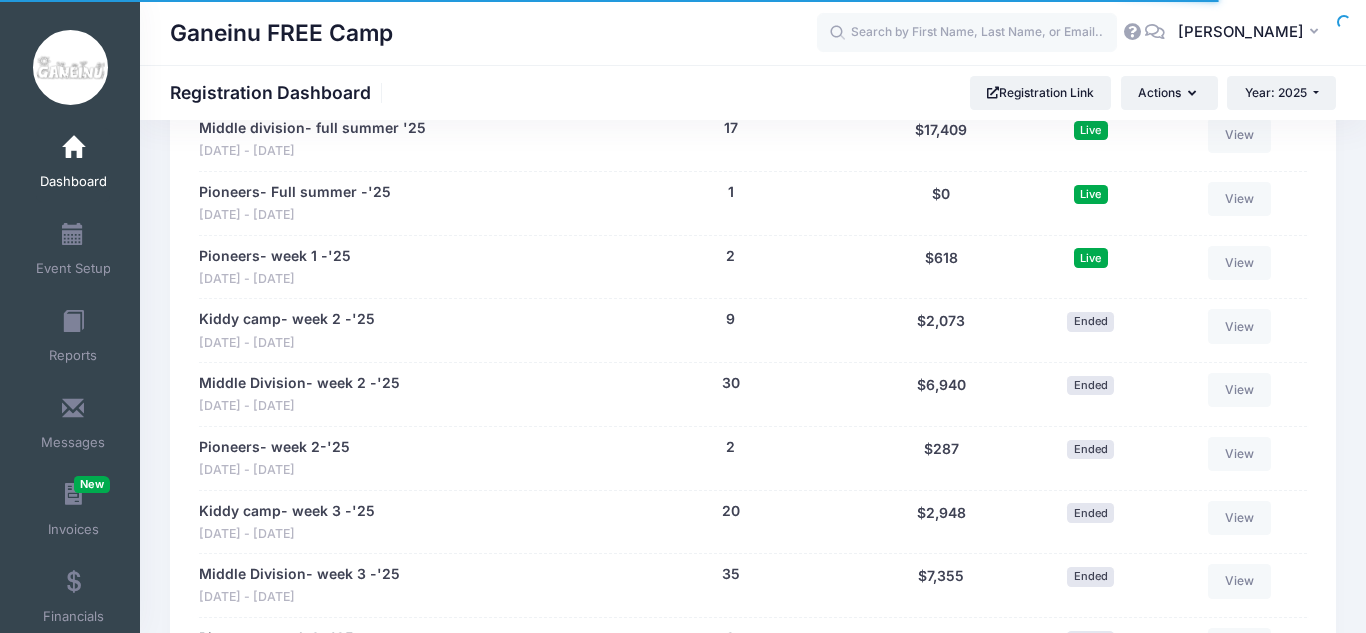 scroll, scrollTop: 1352, scrollLeft: 0, axis: vertical 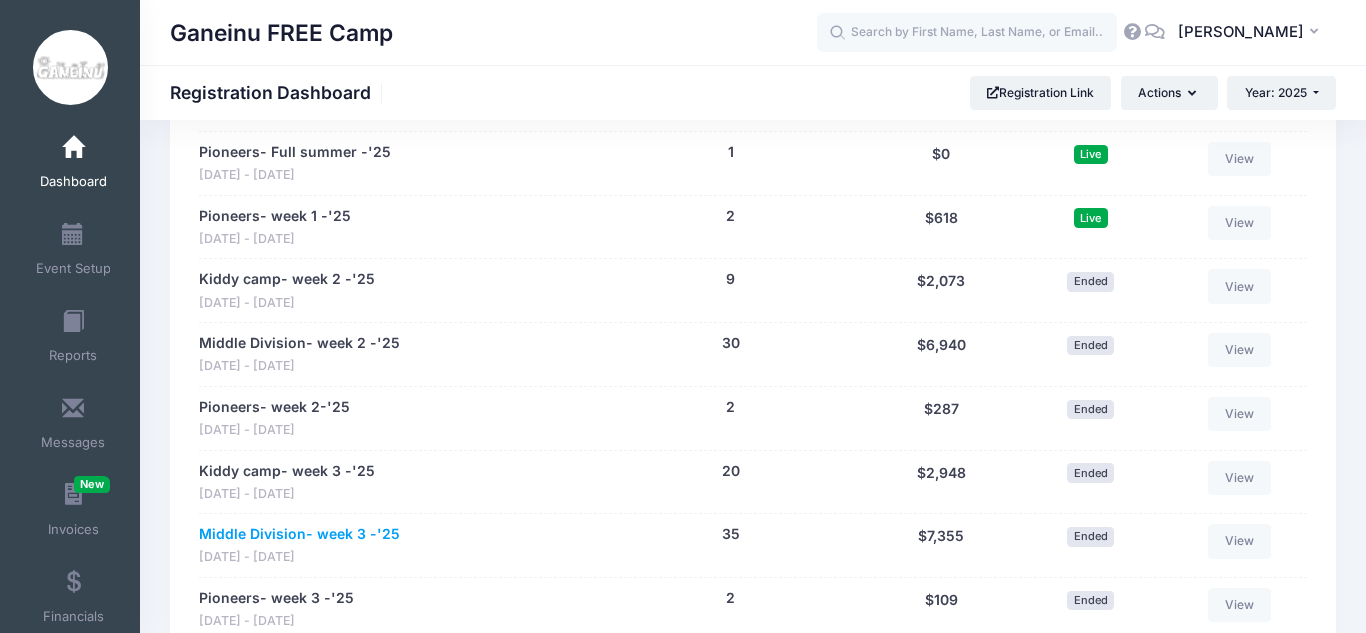 click on "Middle Division- week 3 -'25" at bounding box center (299, 534) 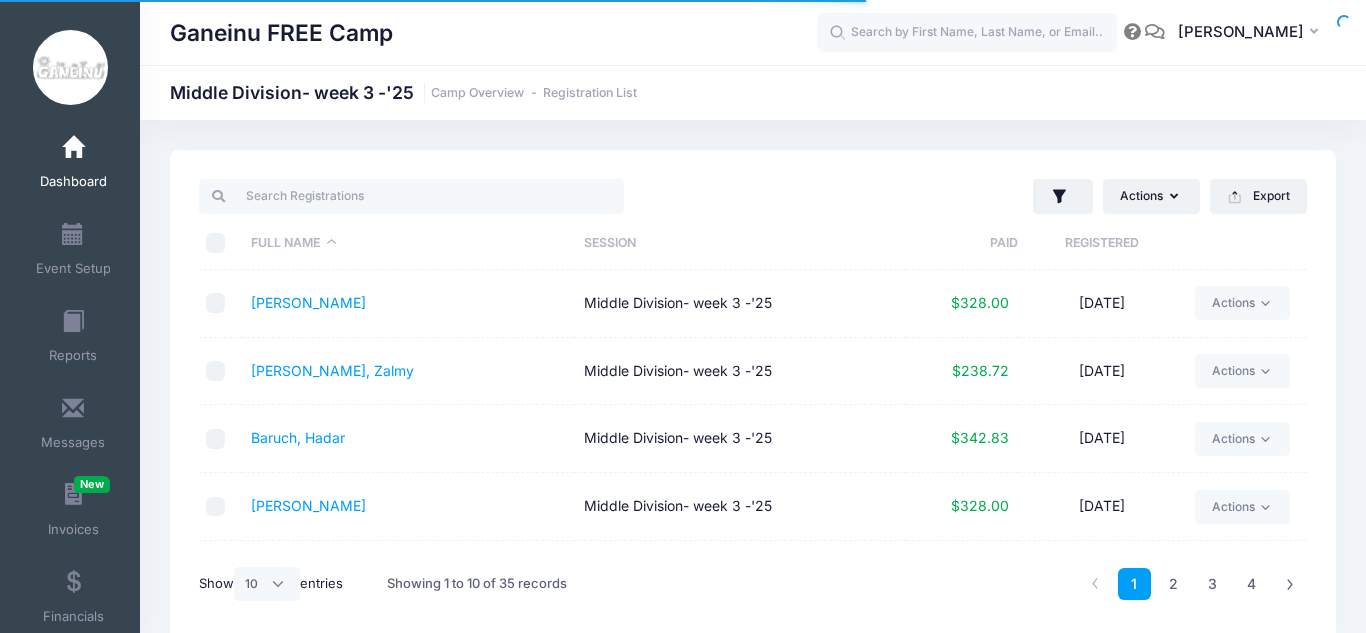 select on "10" 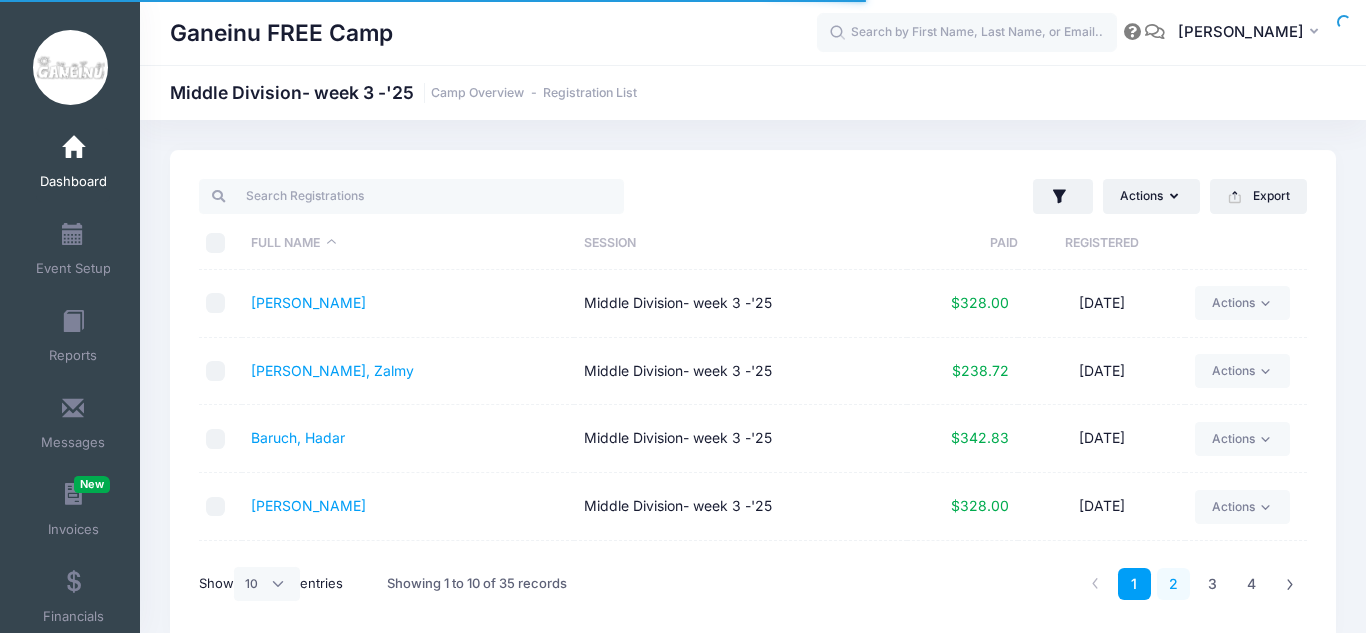 scroll, scrollTop: 0, scrollLeft: 0, axis: both 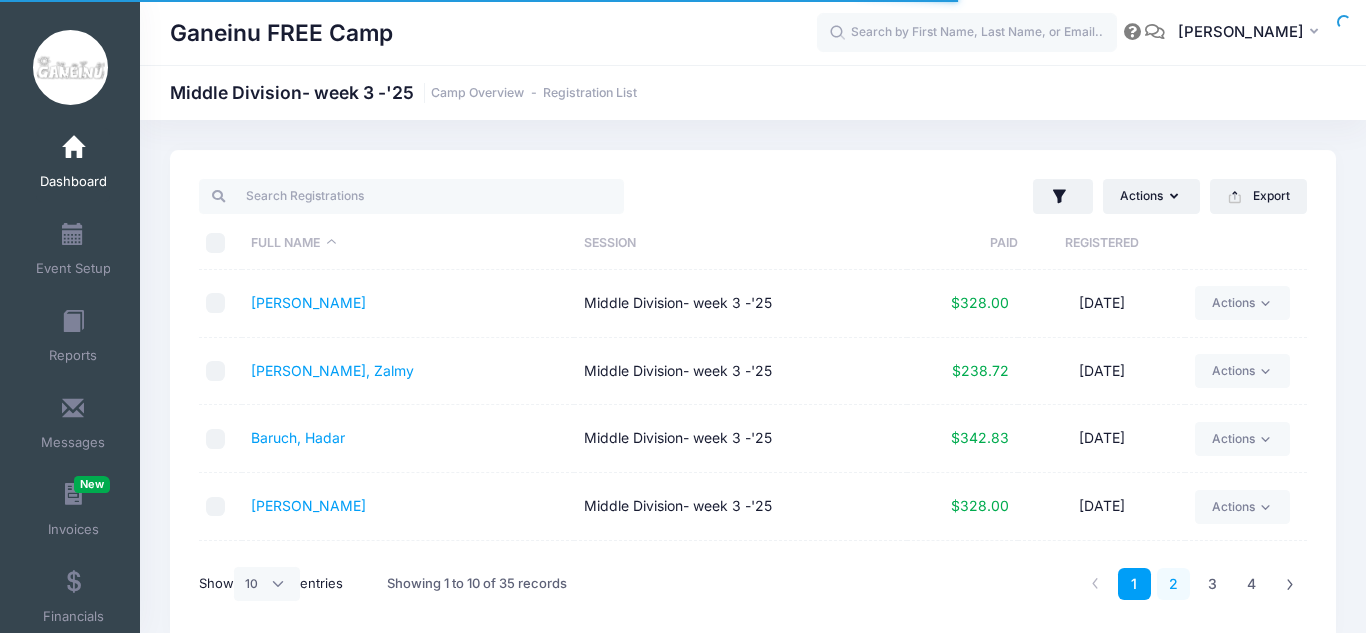 click on "2" at bounding box center [1173, 584] 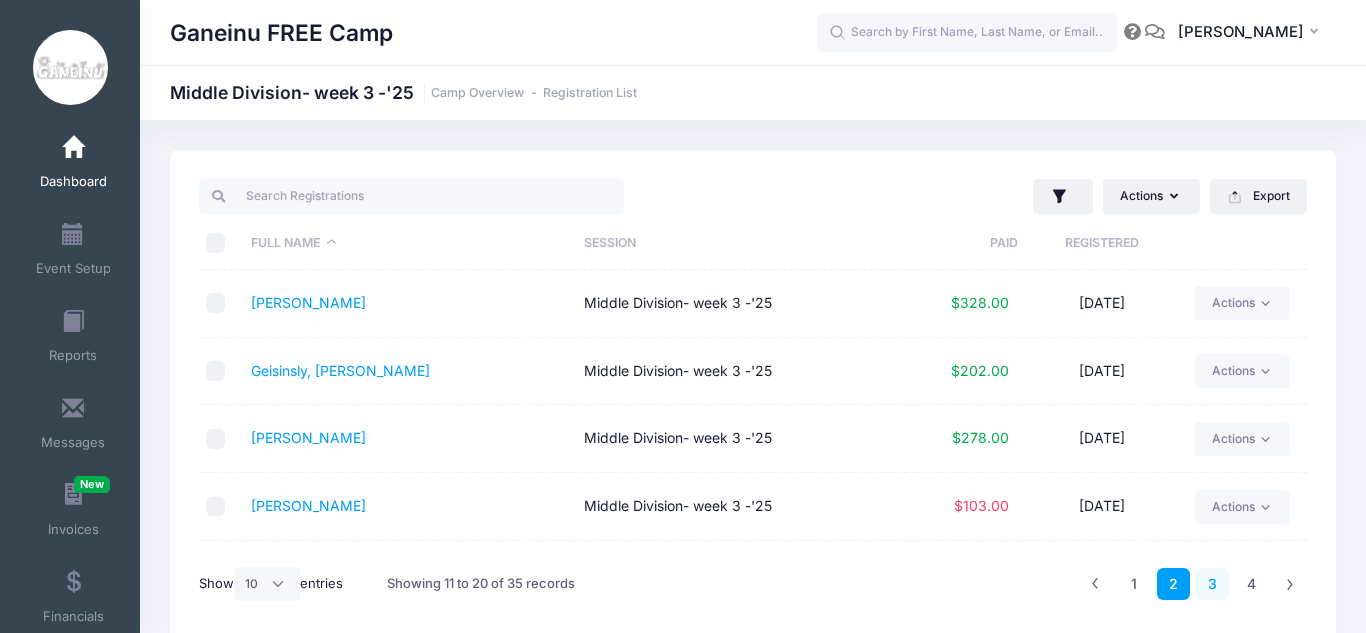 click on "3" at bounding box center [1212, 584] 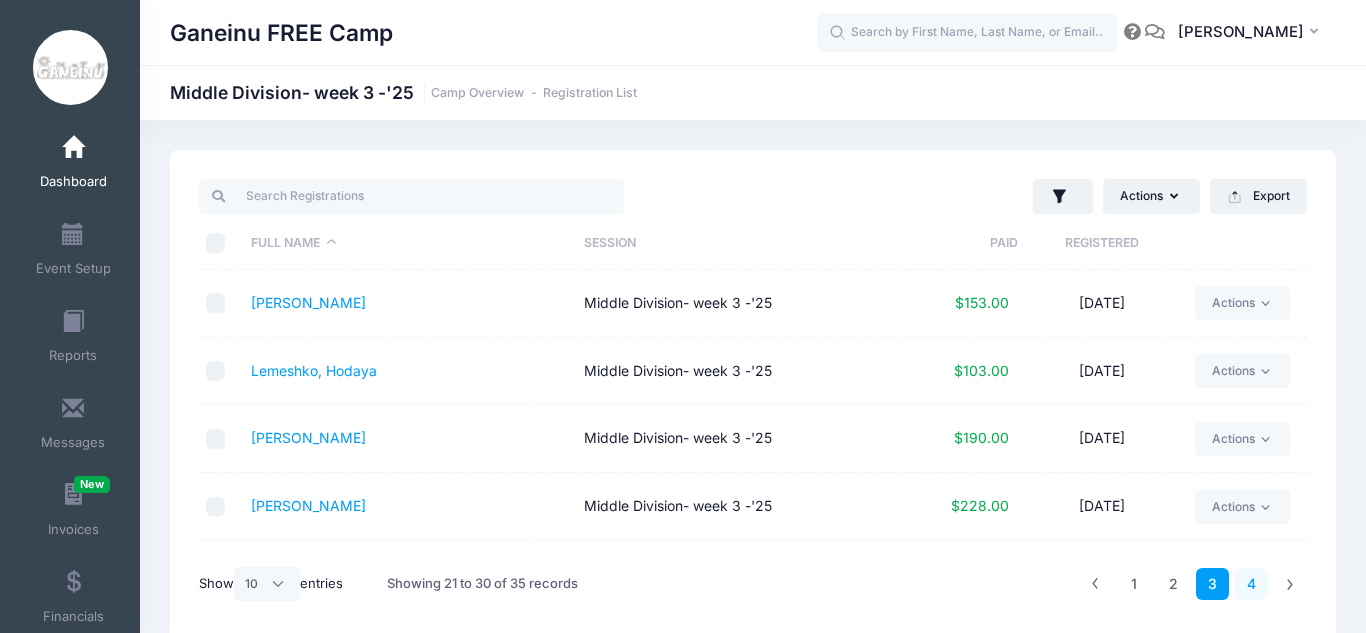click on "4" at bounding box center (1251, 584) 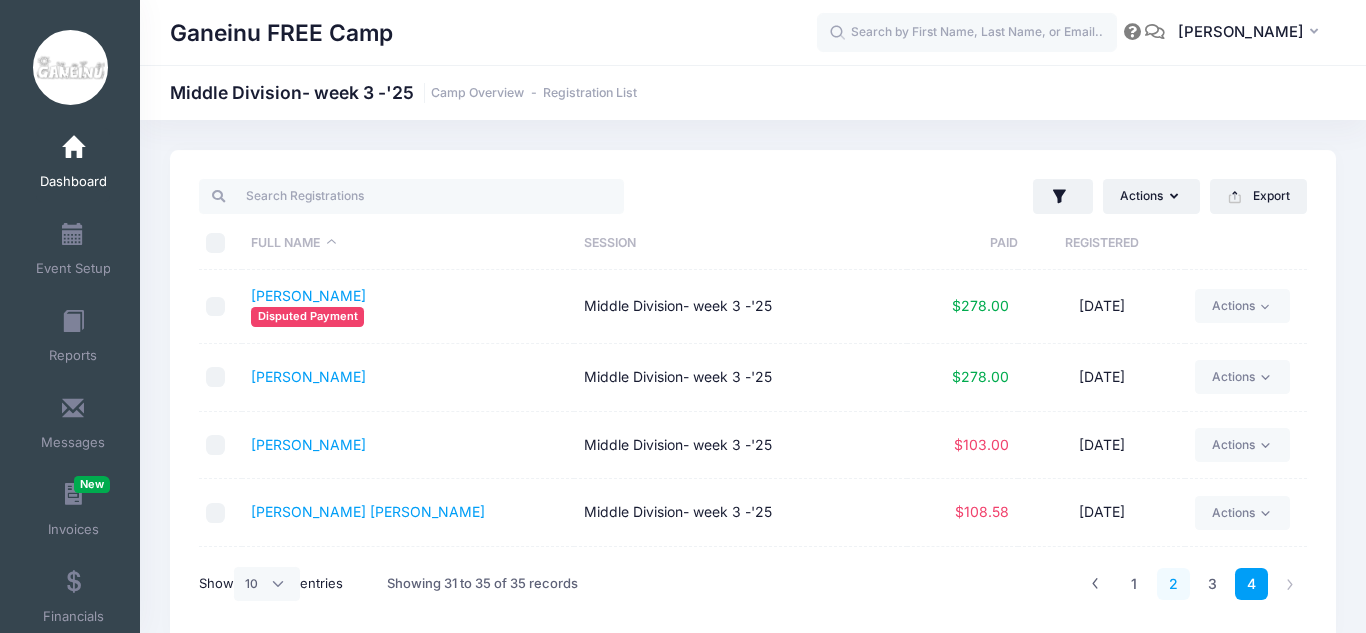 click on "2" at bounding box center (1173, 584) 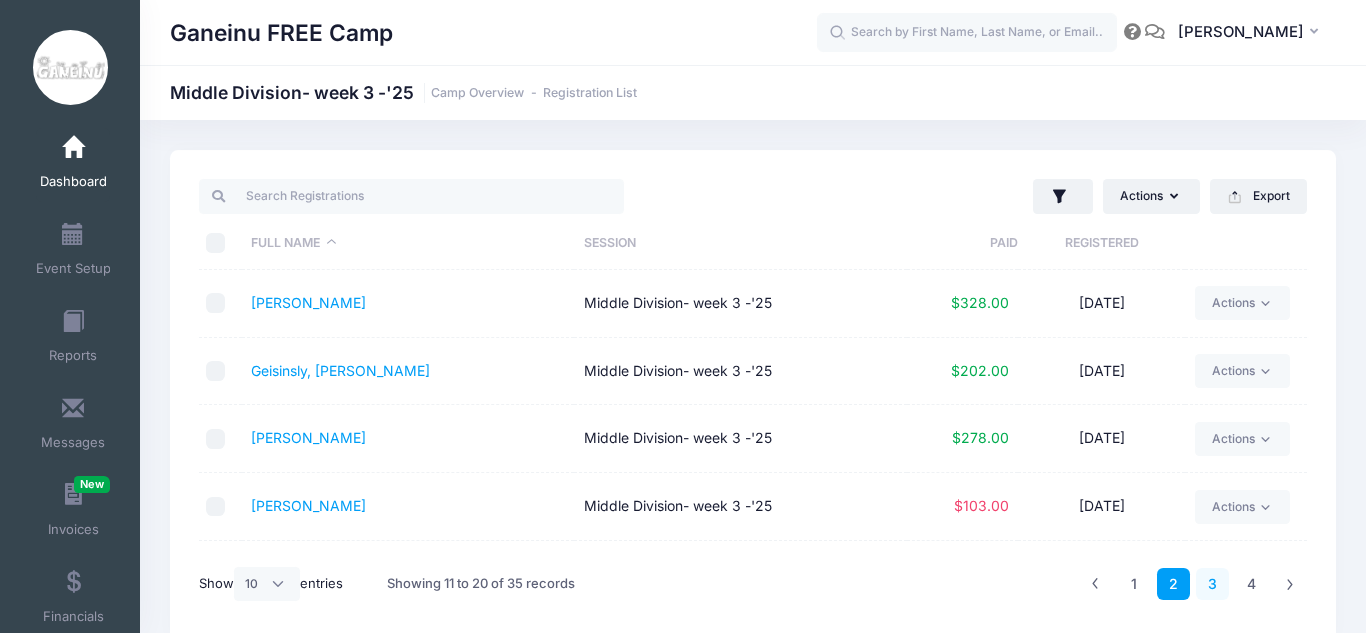 click on "3" at bounding box center (1212, 584) 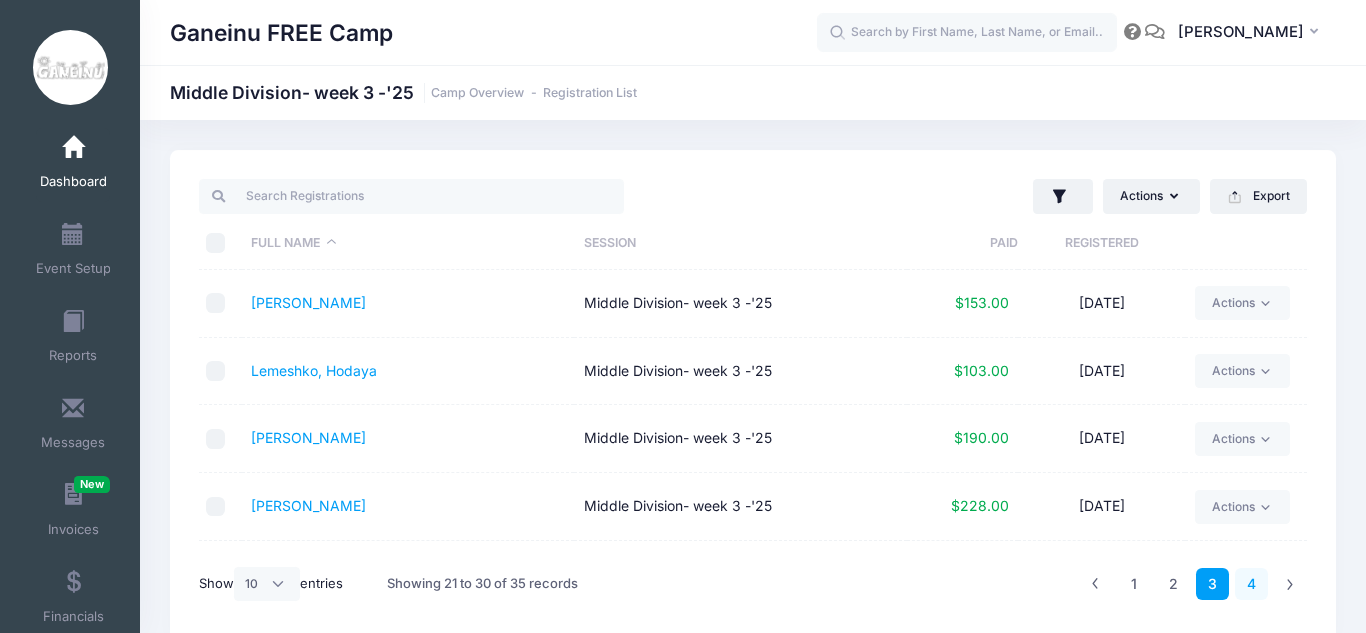 click on "4" at bounding box center (1251, 584) 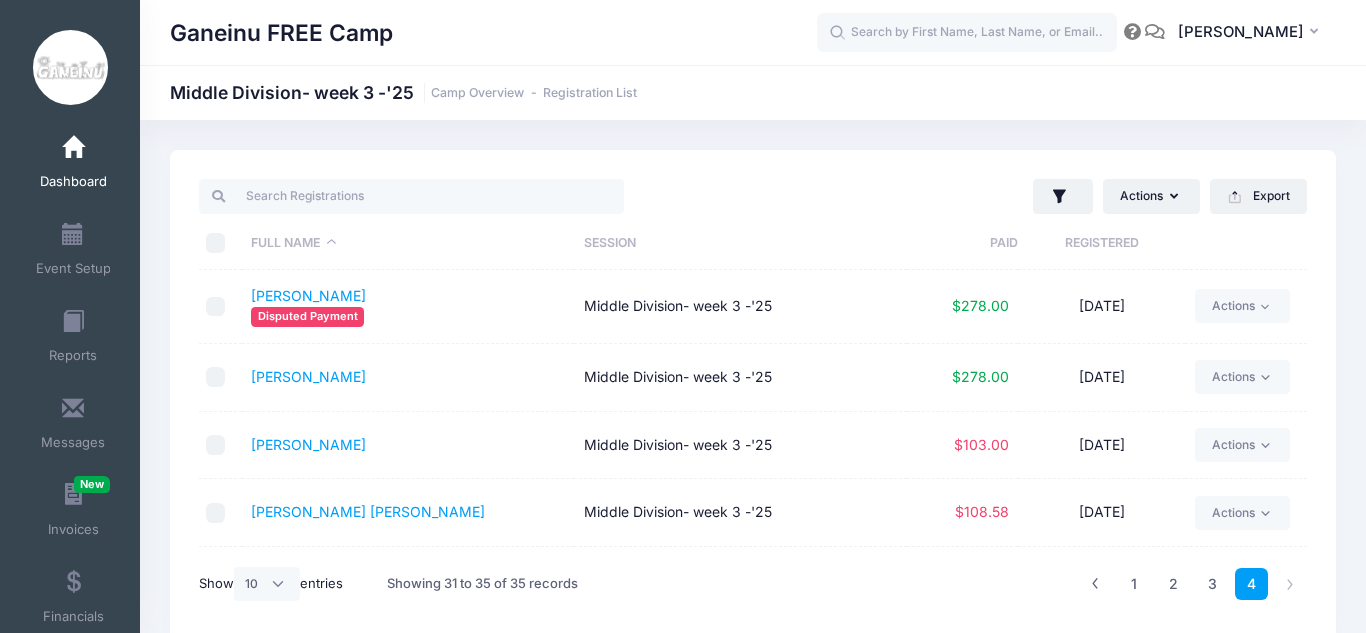 click on "Dashboard" at bounding box center [73, 165] 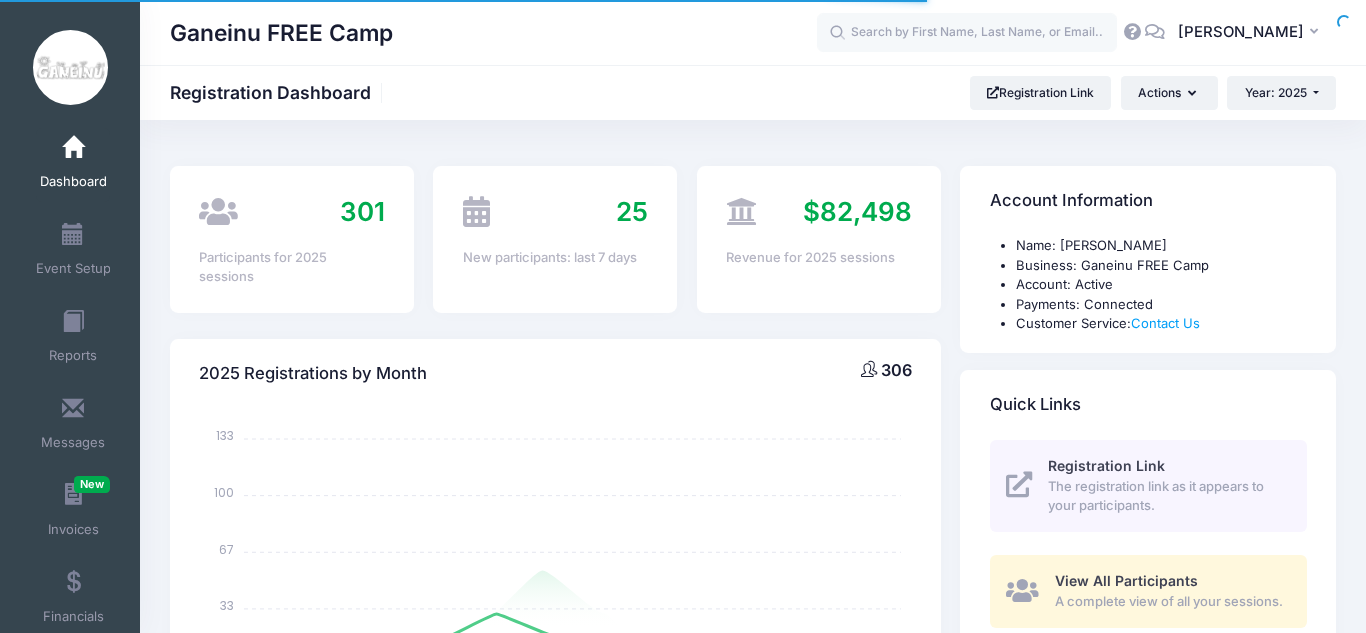 select 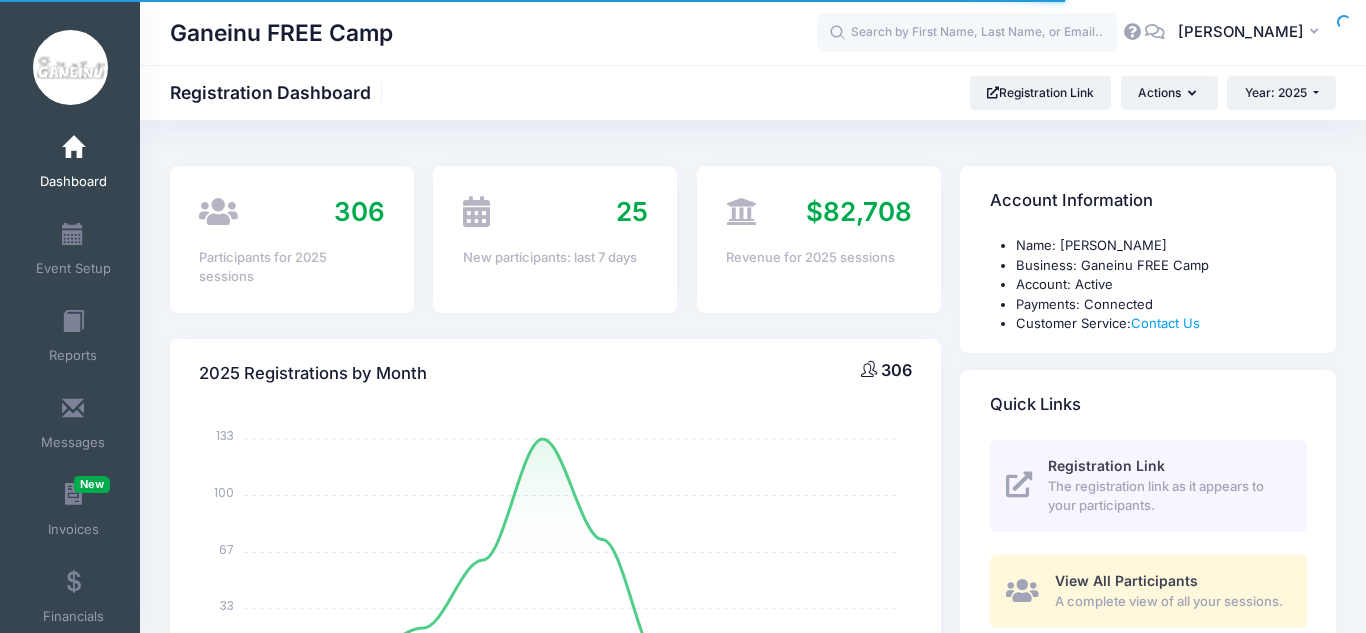 scroll, scrollTop: 0, scrollLeft: 0, axis: both 